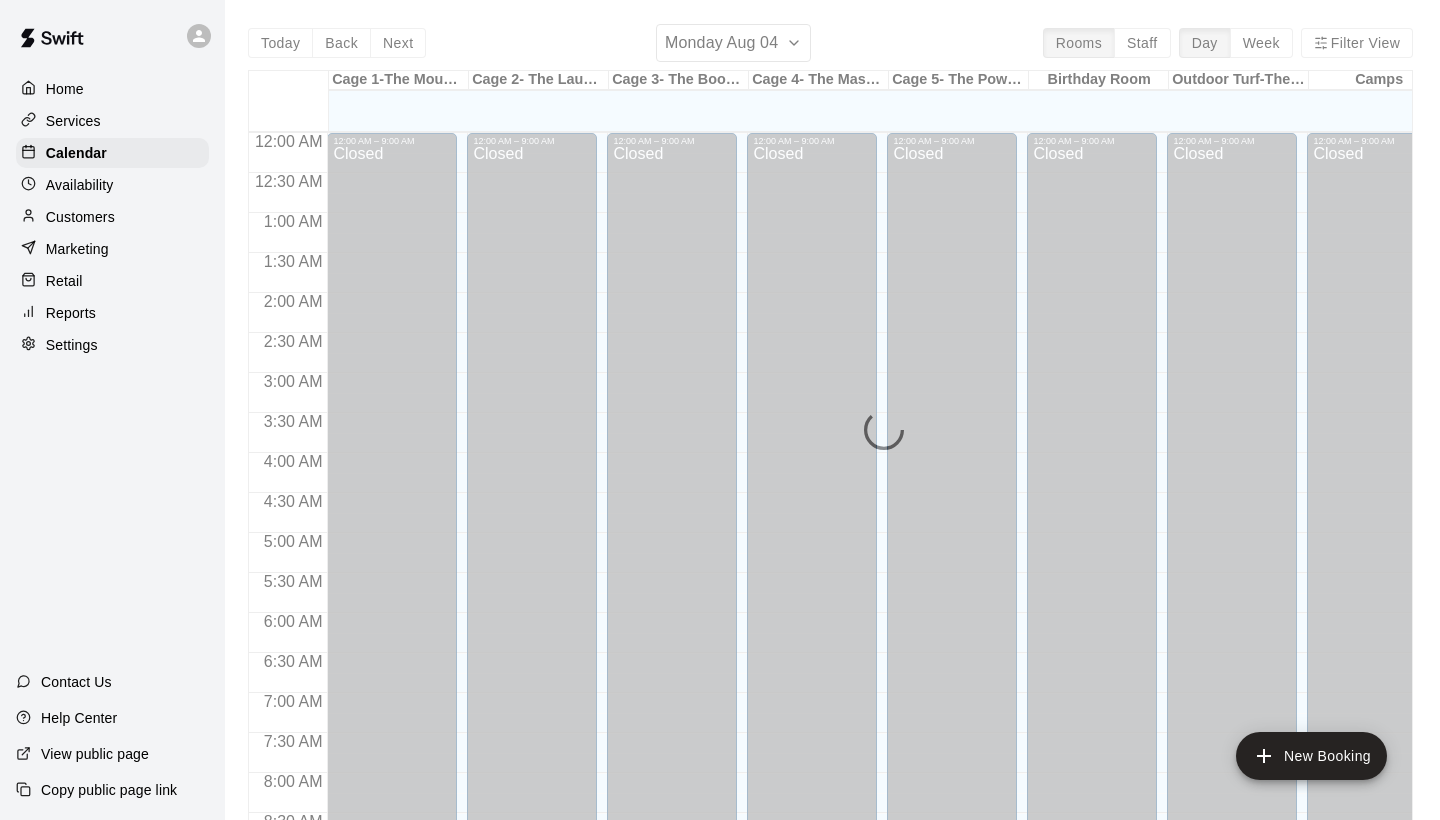 scroll, scrollTop: 0, scrollLeft: 0, axis: both 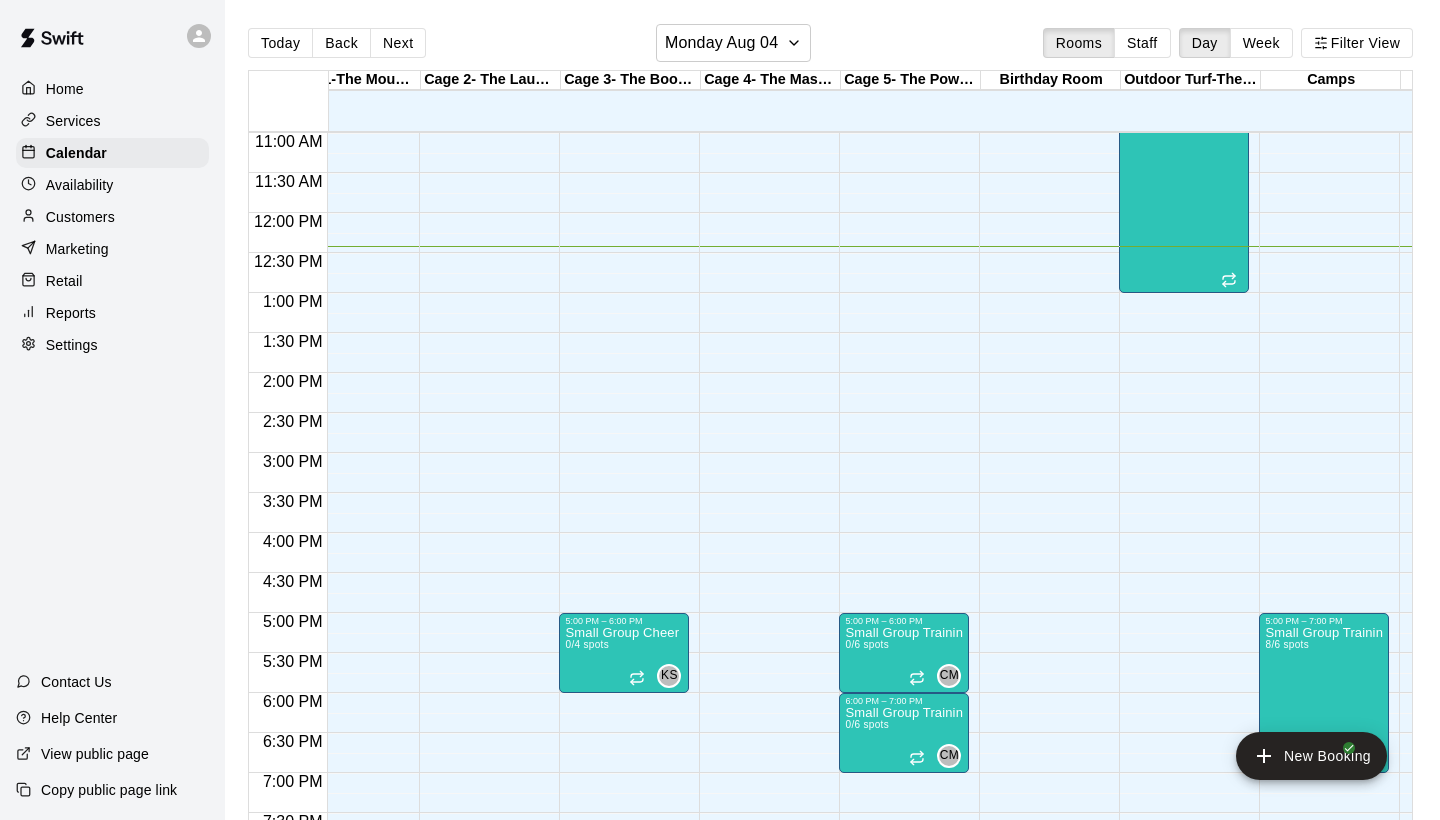 click on "Services" at bounding box center [73, 121] 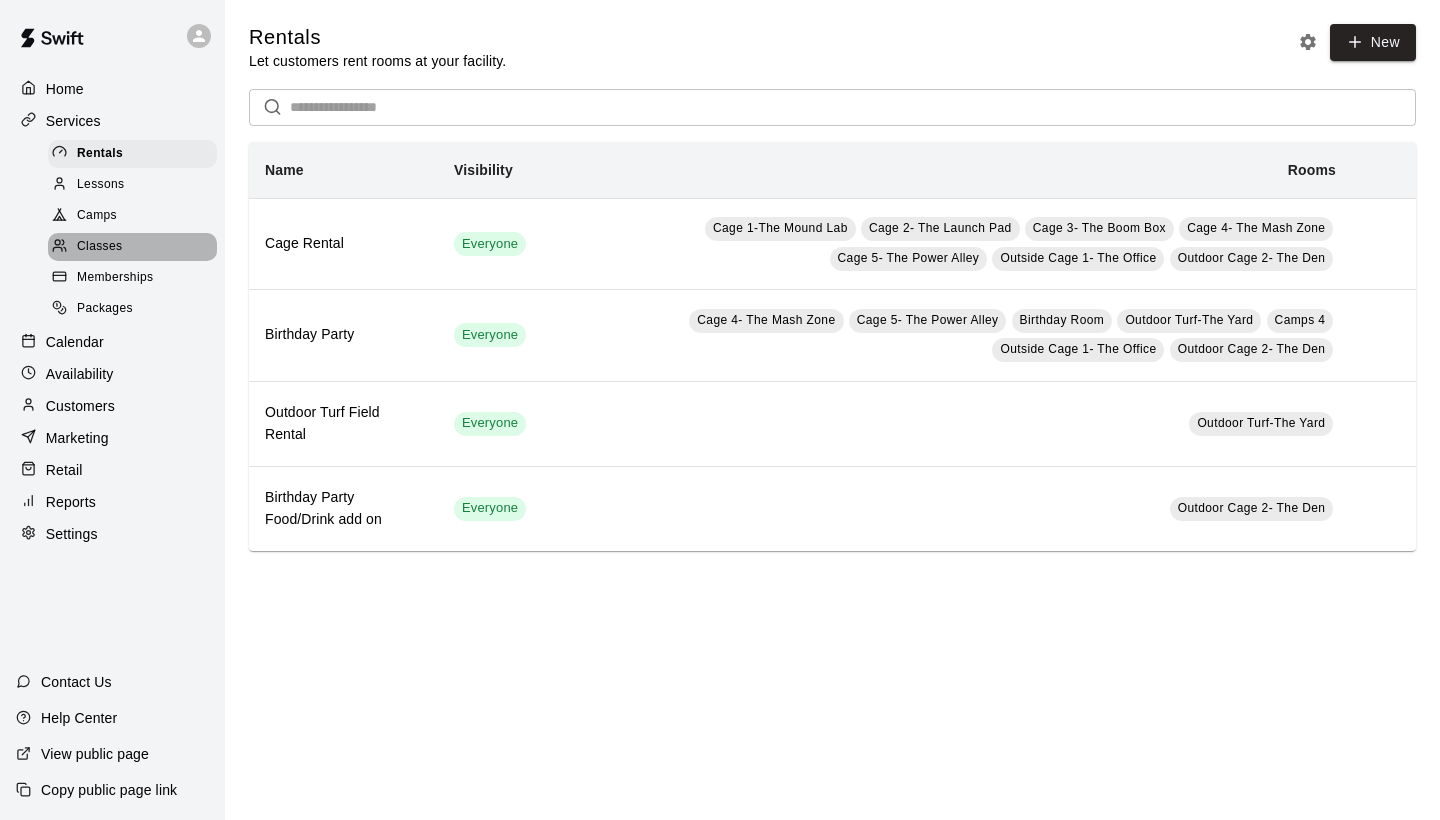click on "Classes" at bounding box center [99, 247] 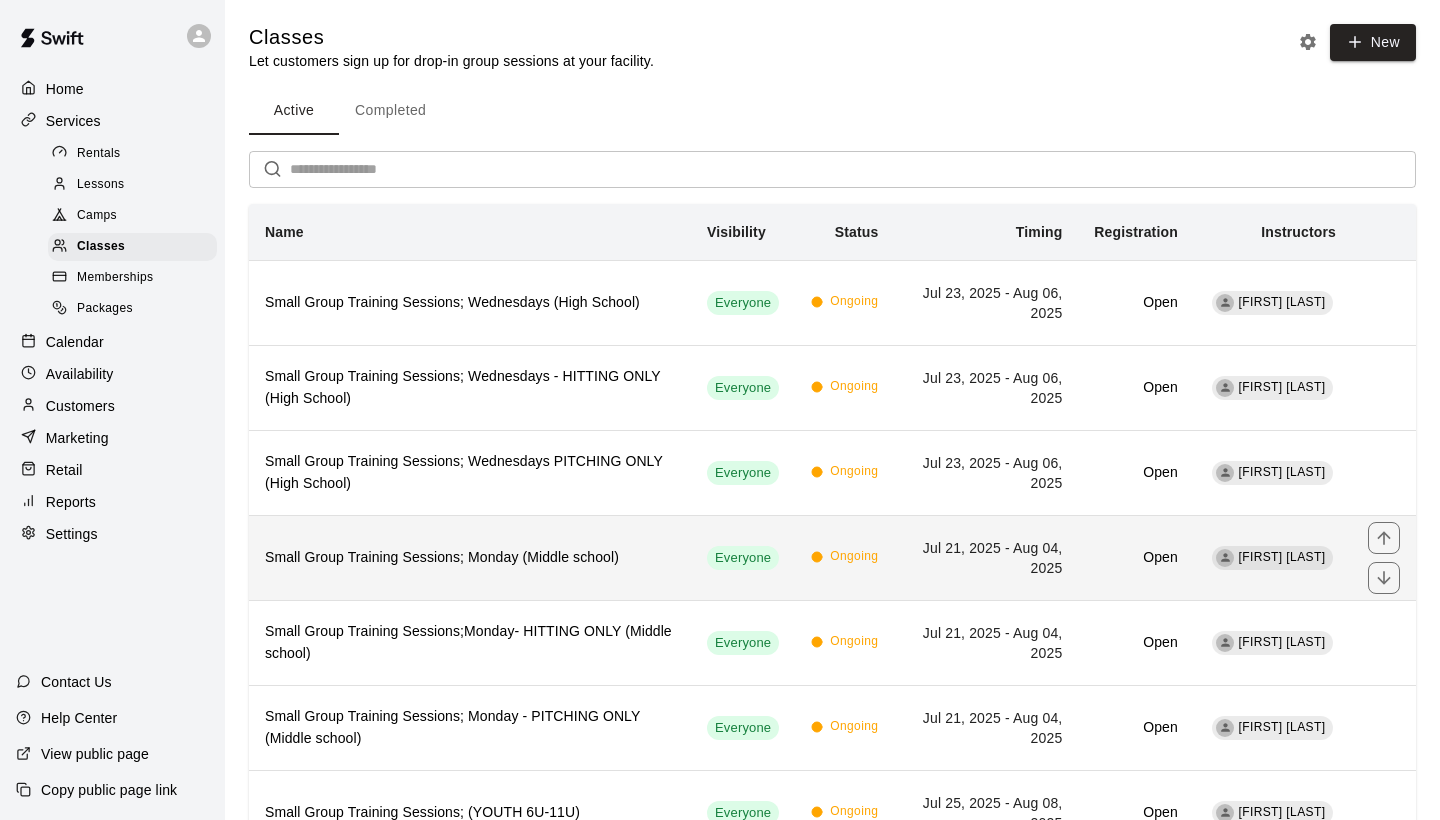 click on "Small Group Training Sessions; Monday (Middle school)" at bounding box center (470, 557) 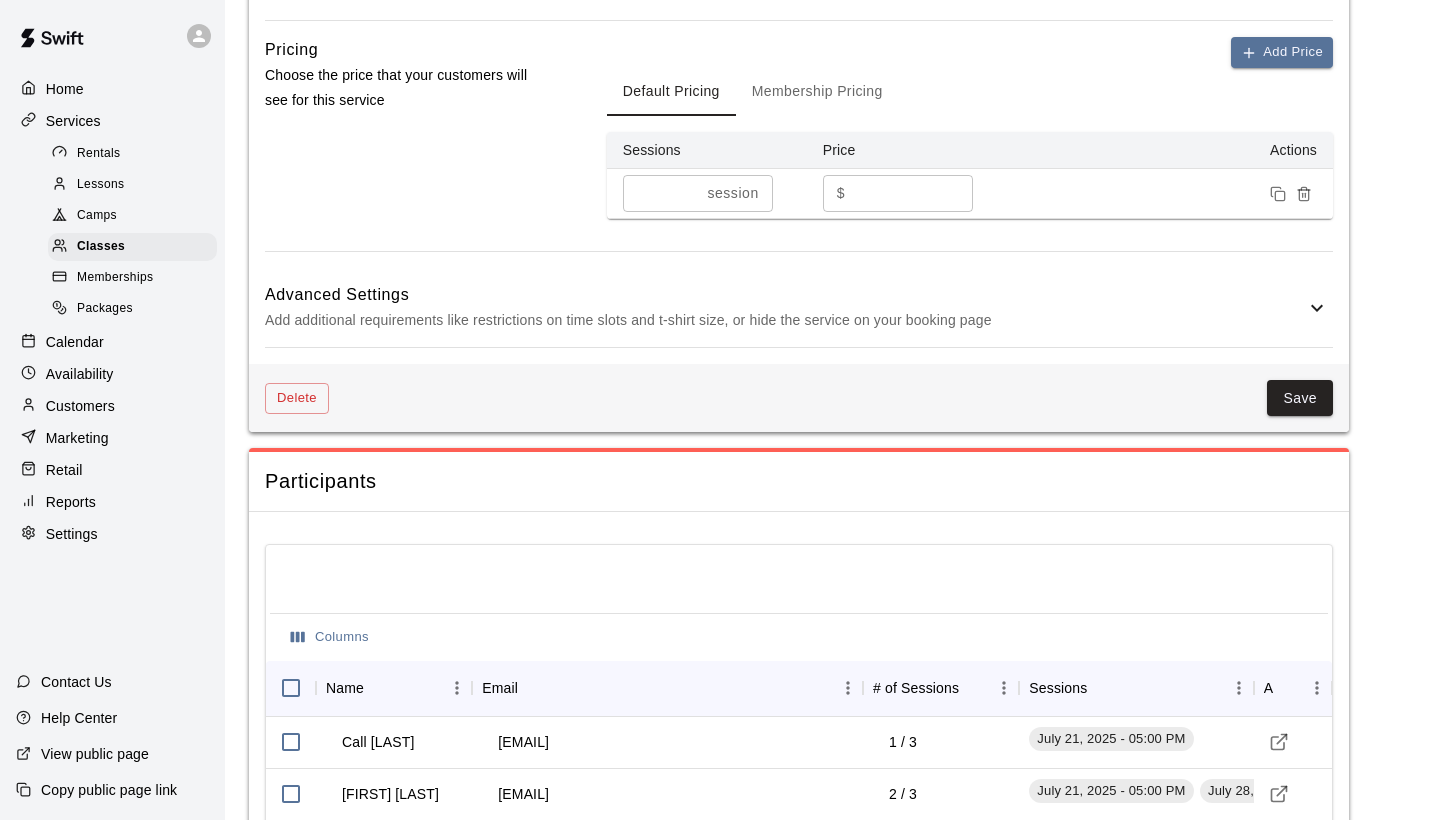 scroll, scrollTop: 1840, scrollLeft: 0, axis: vertical 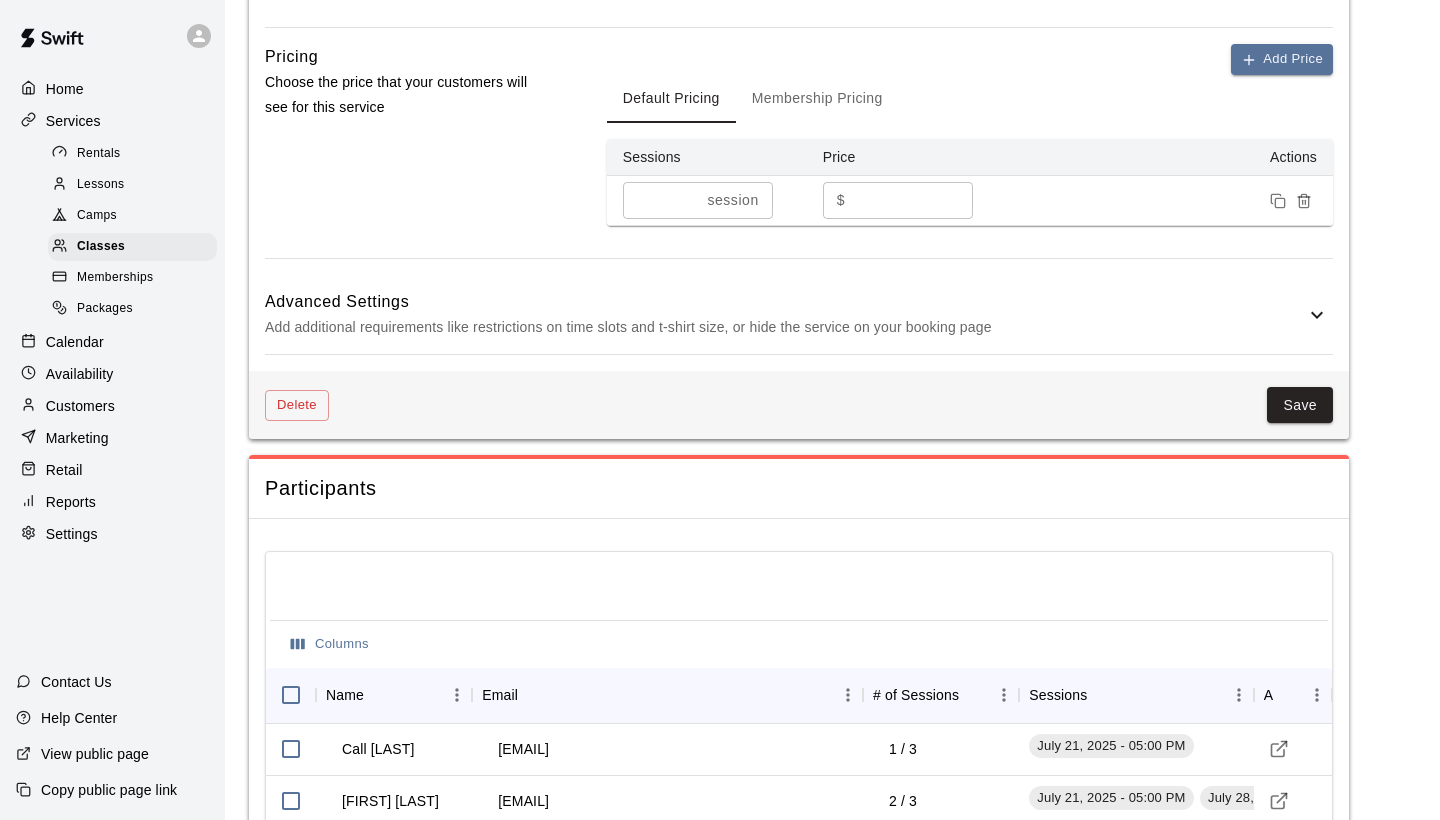 click 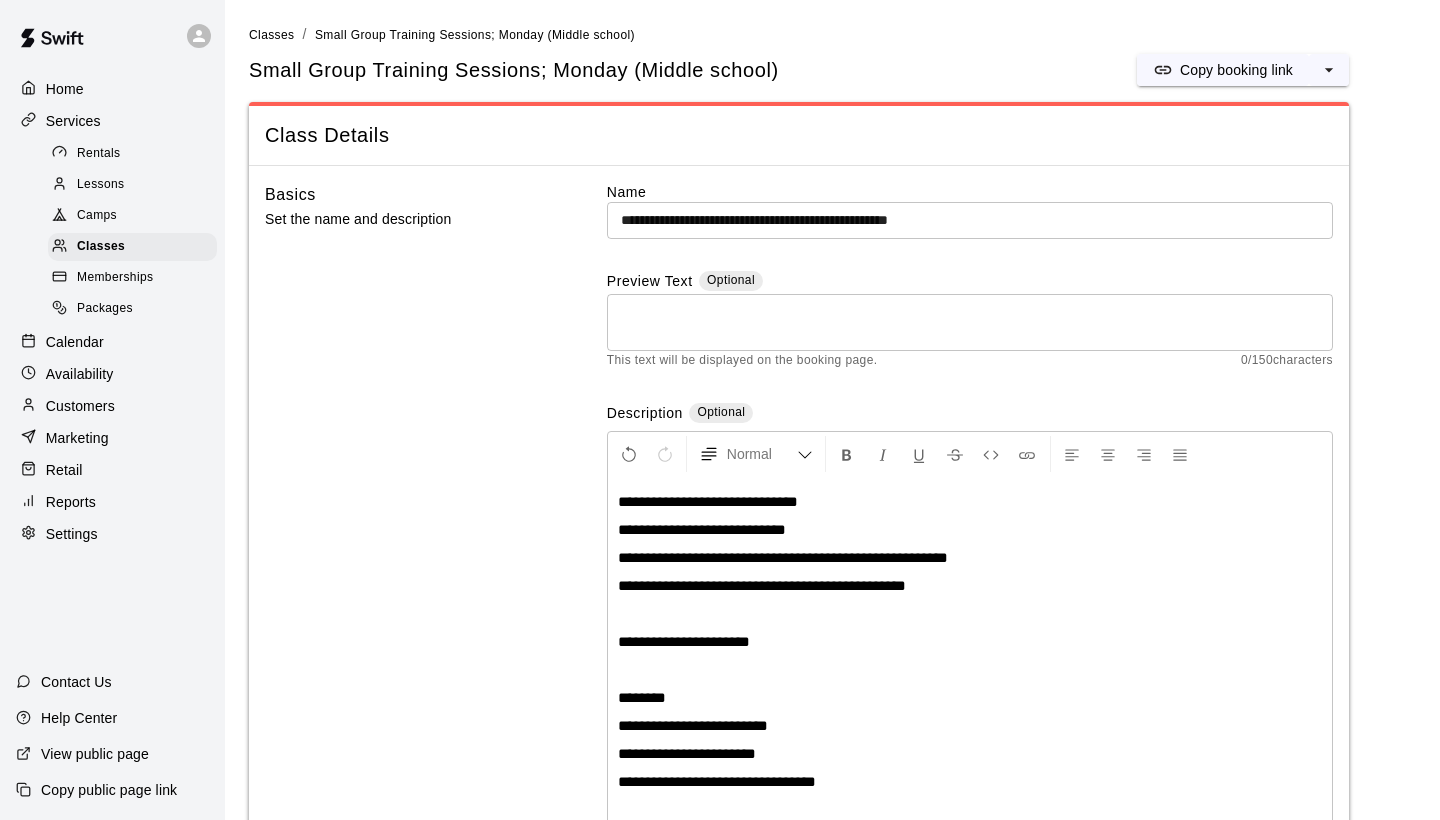 scroll, scrollTop: 0, scrollLeft: 0, axis: both 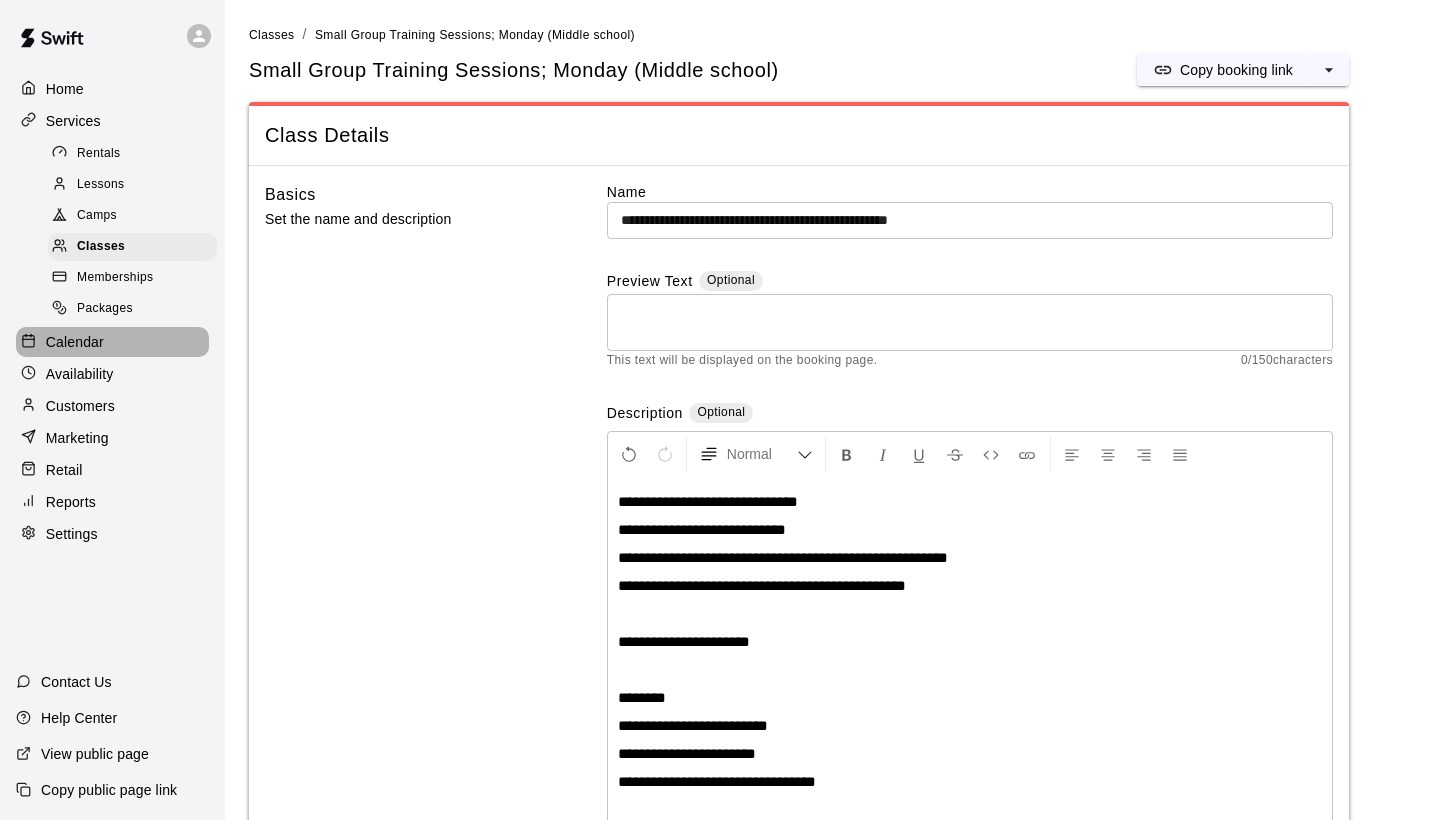 click on "Calendar" at bounding box center [75, 342] 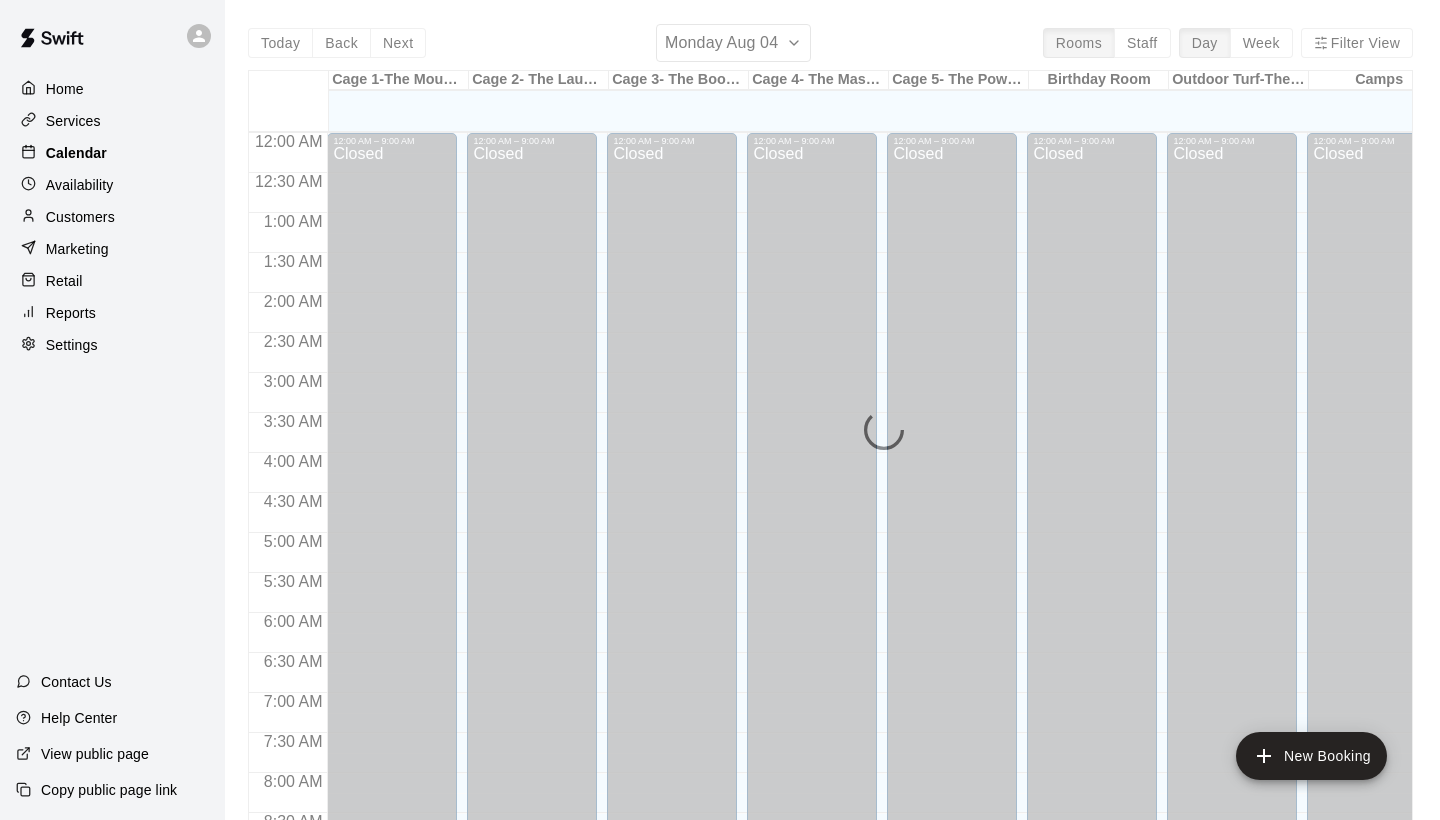 scroll, scrollTop: 994, scrollLeft: 0, axis: vertical 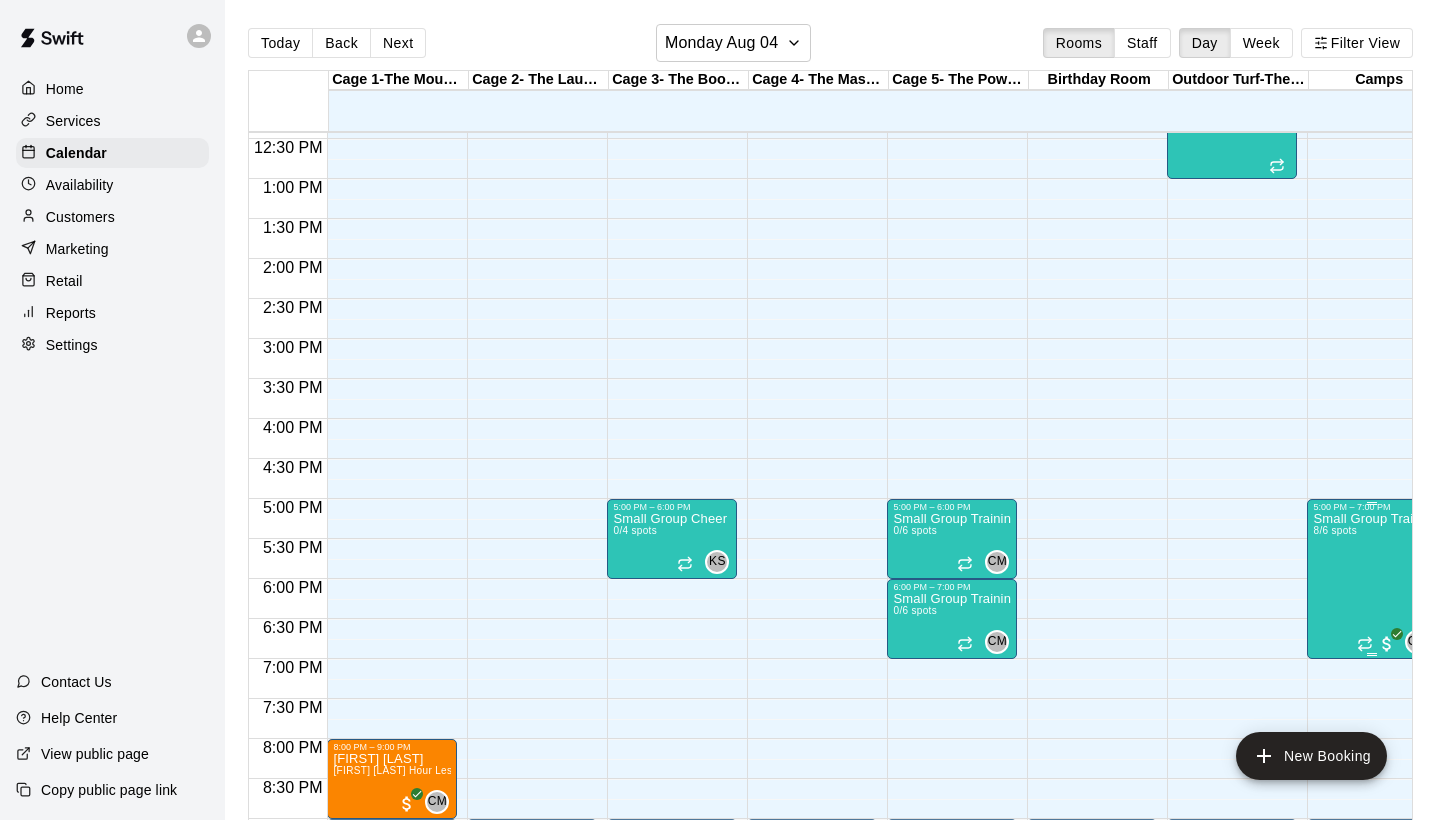 click on "Small Group Training Sessions-Monday/Pitching and Hitting-Middle schoolers 8/6 spots" at bounding box center (1372, 922) 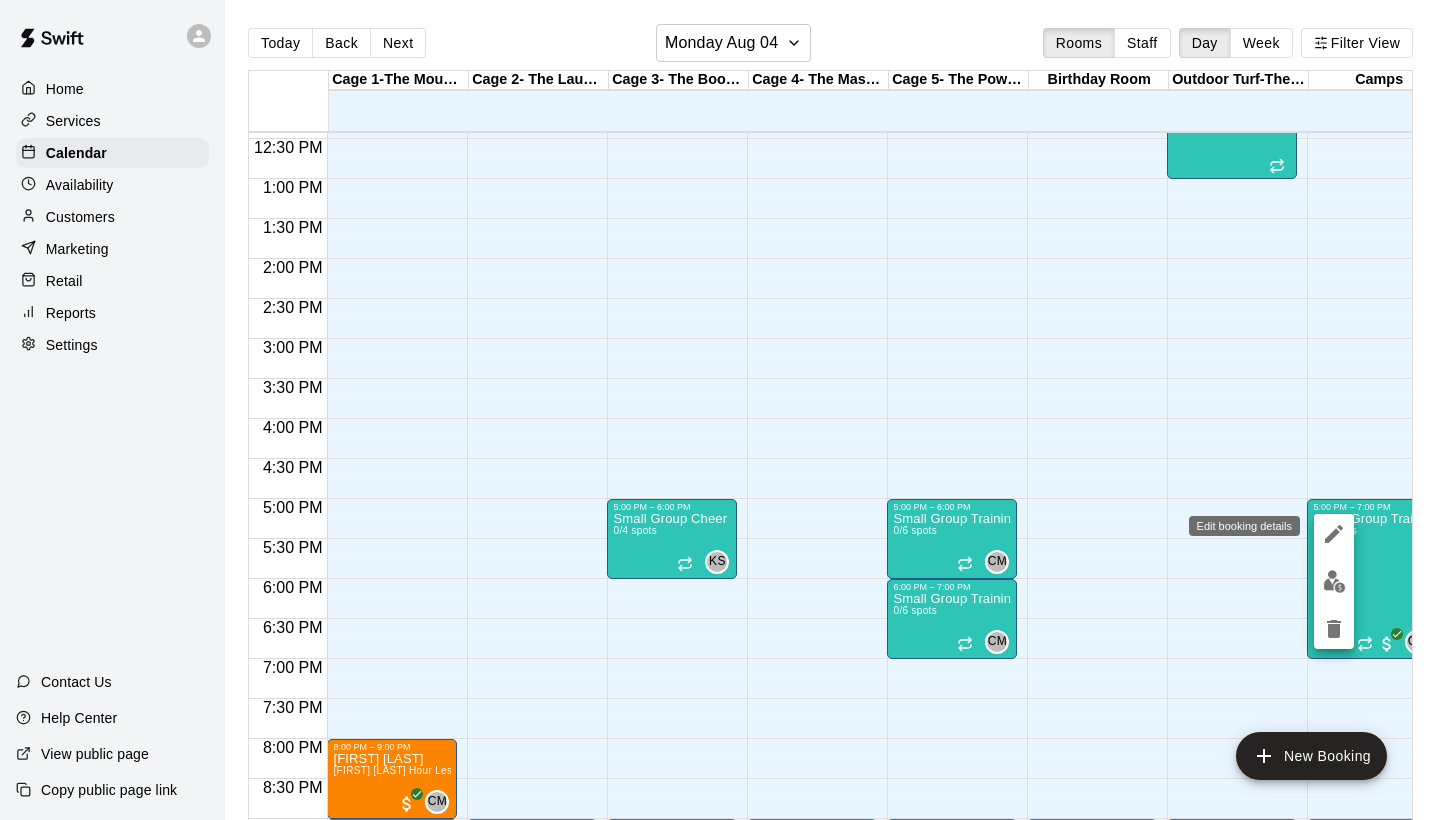 click 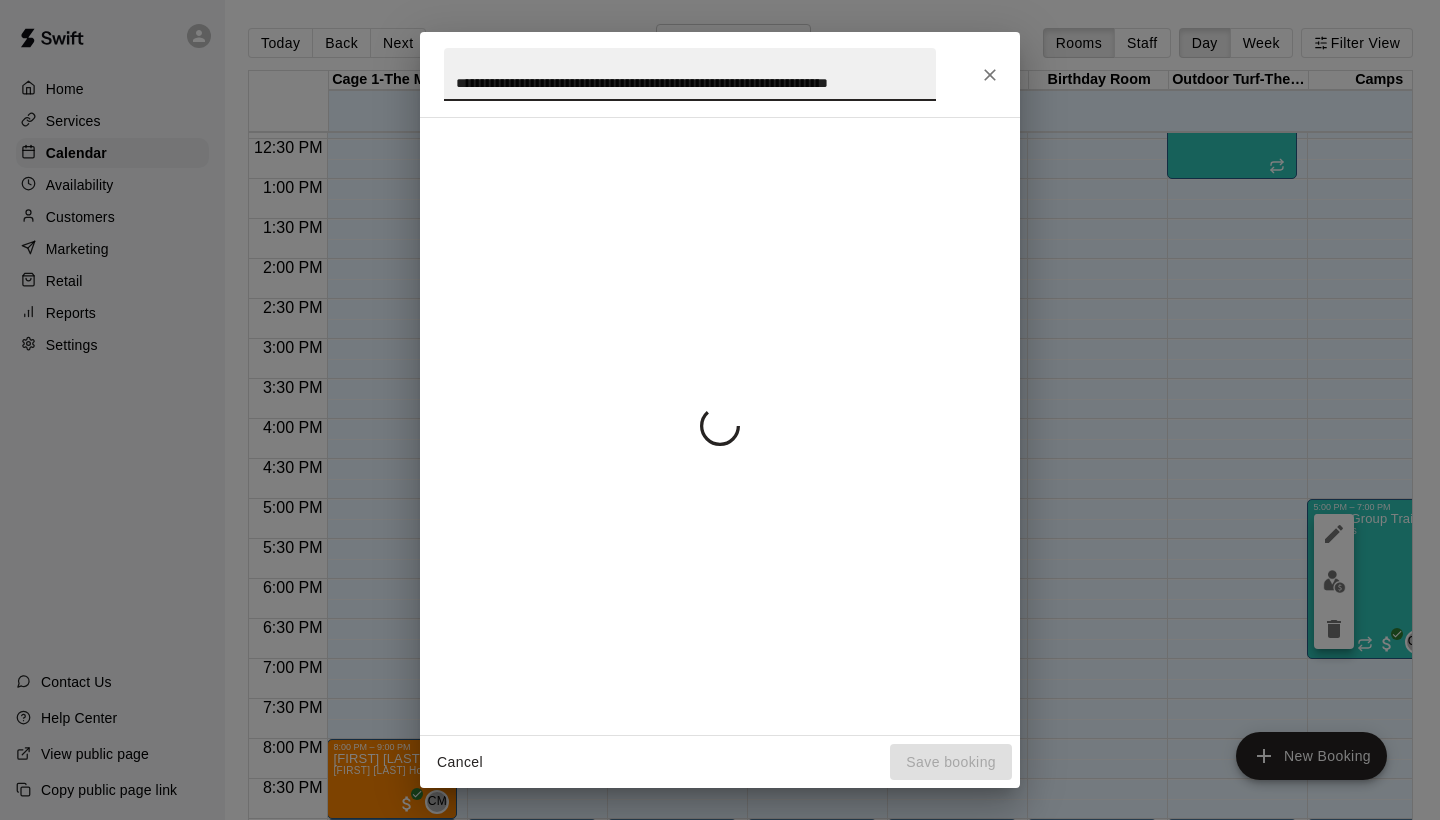 scroll, scrollTop: 0, scrollLeft: 57, axis: horizontal 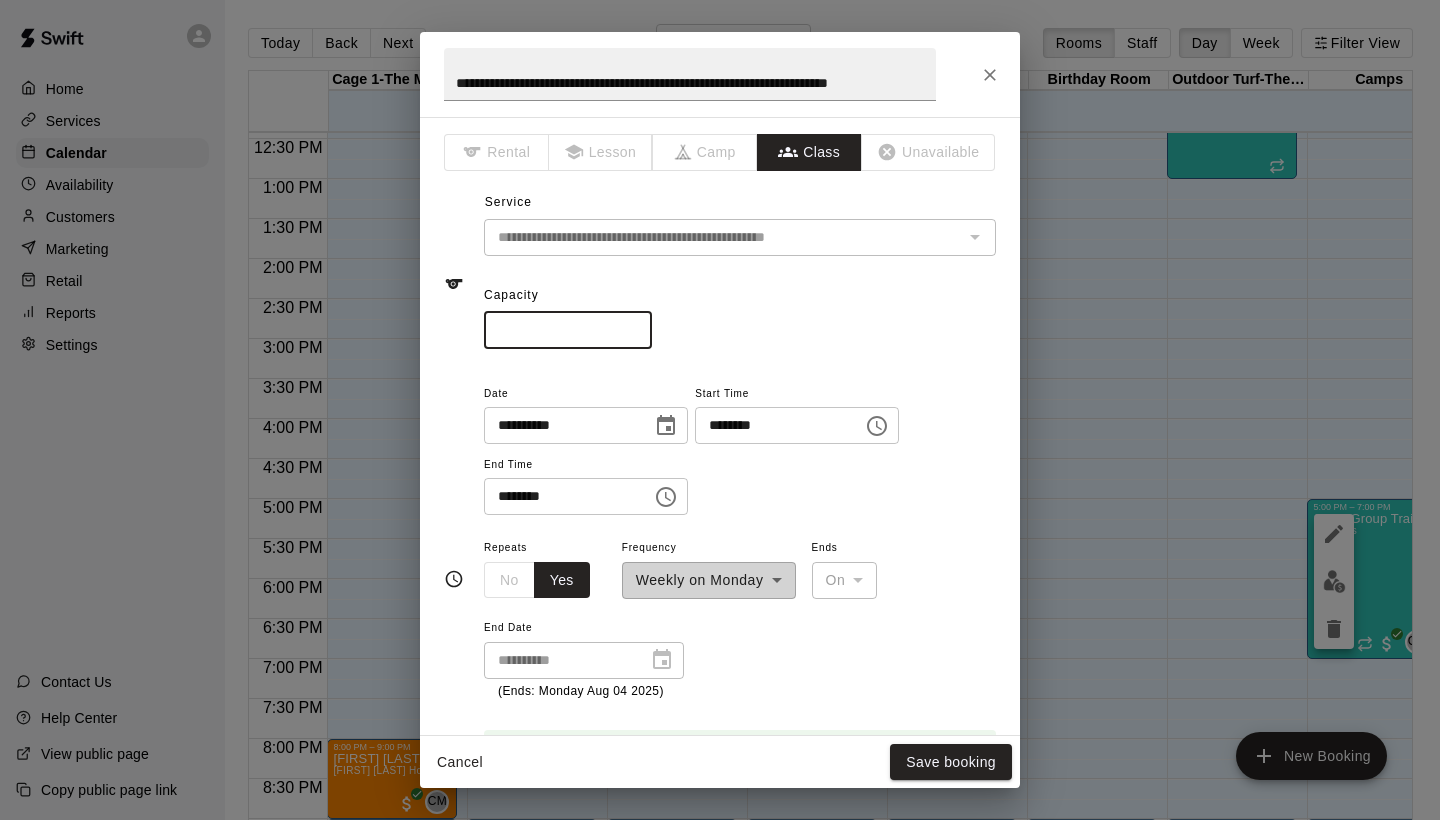 click on "*" at bounding box center [568, 330] 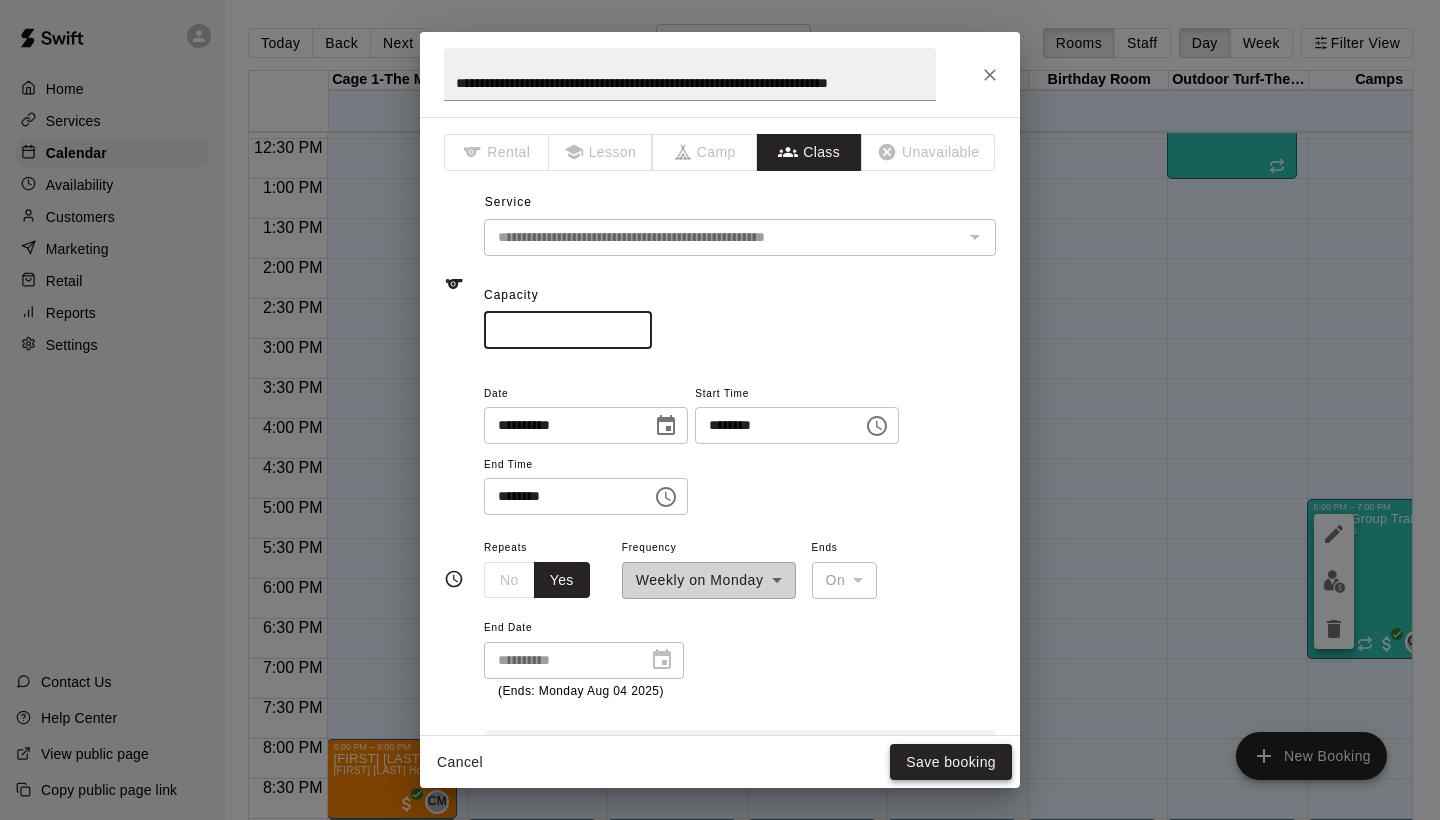 click on "Save booking" at bounding box center [951, 762] 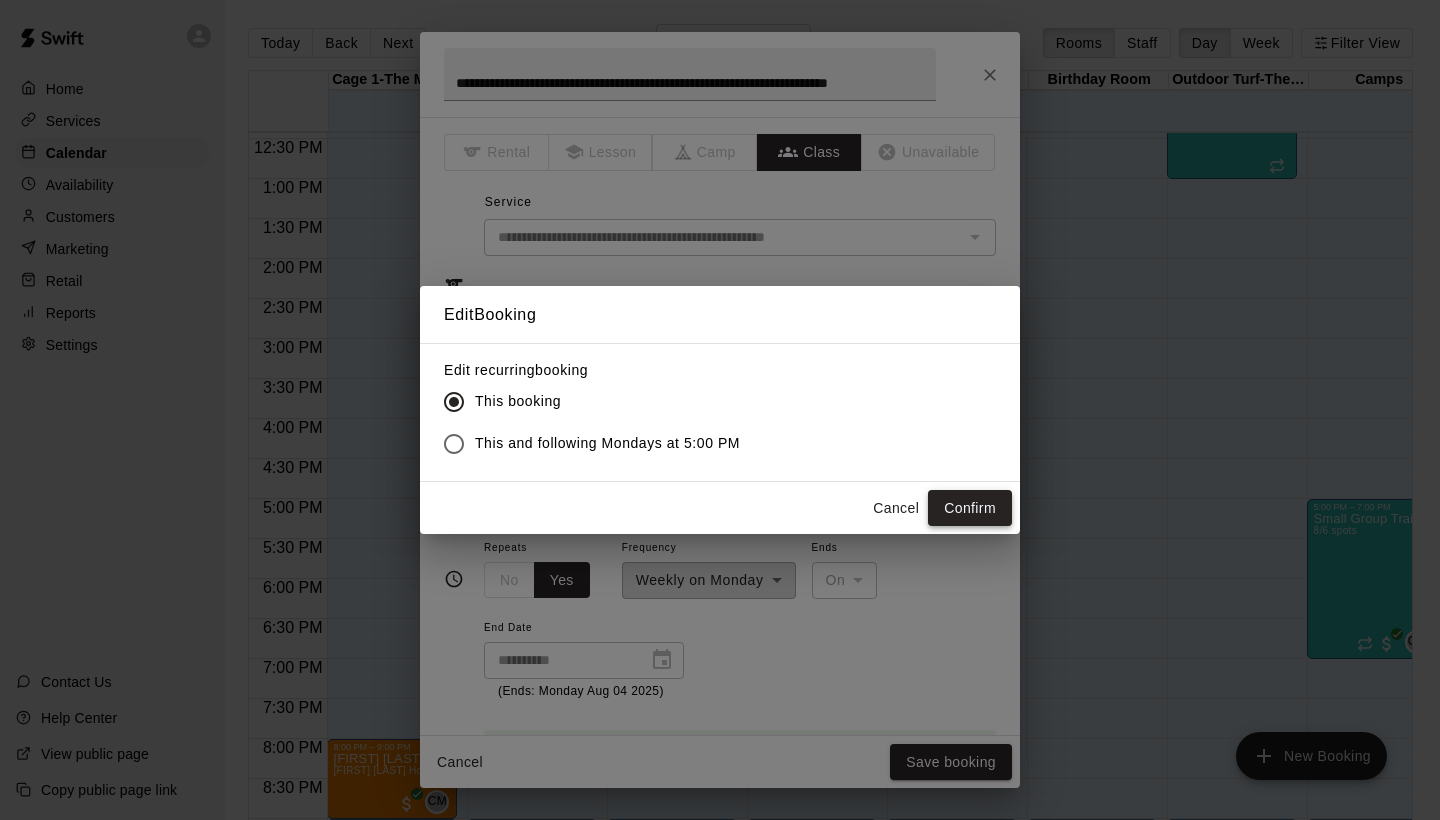 click on "Confirm" at bounding box center (970, 508) 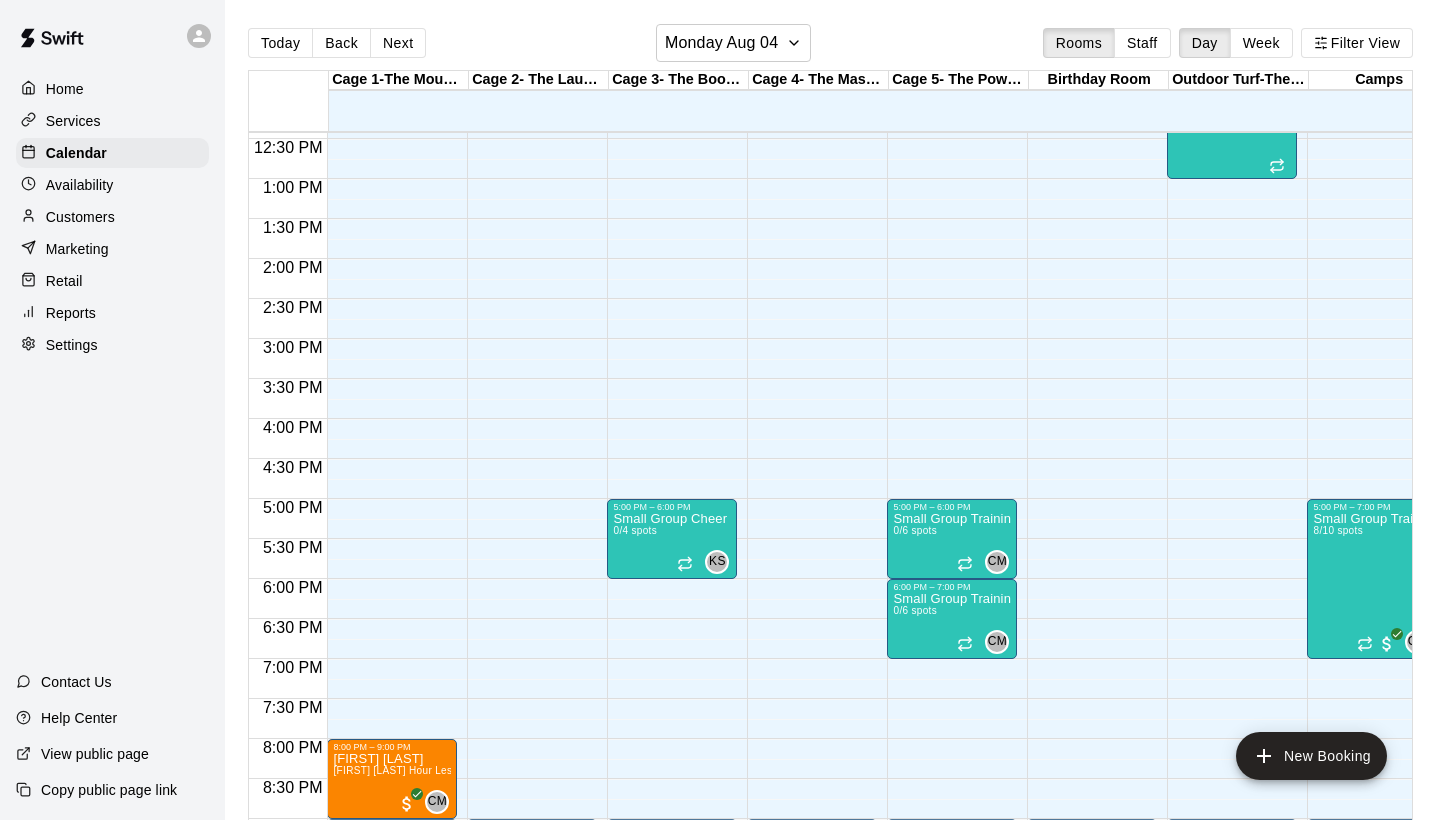 click on "Services" at bounding box center (73, 121) 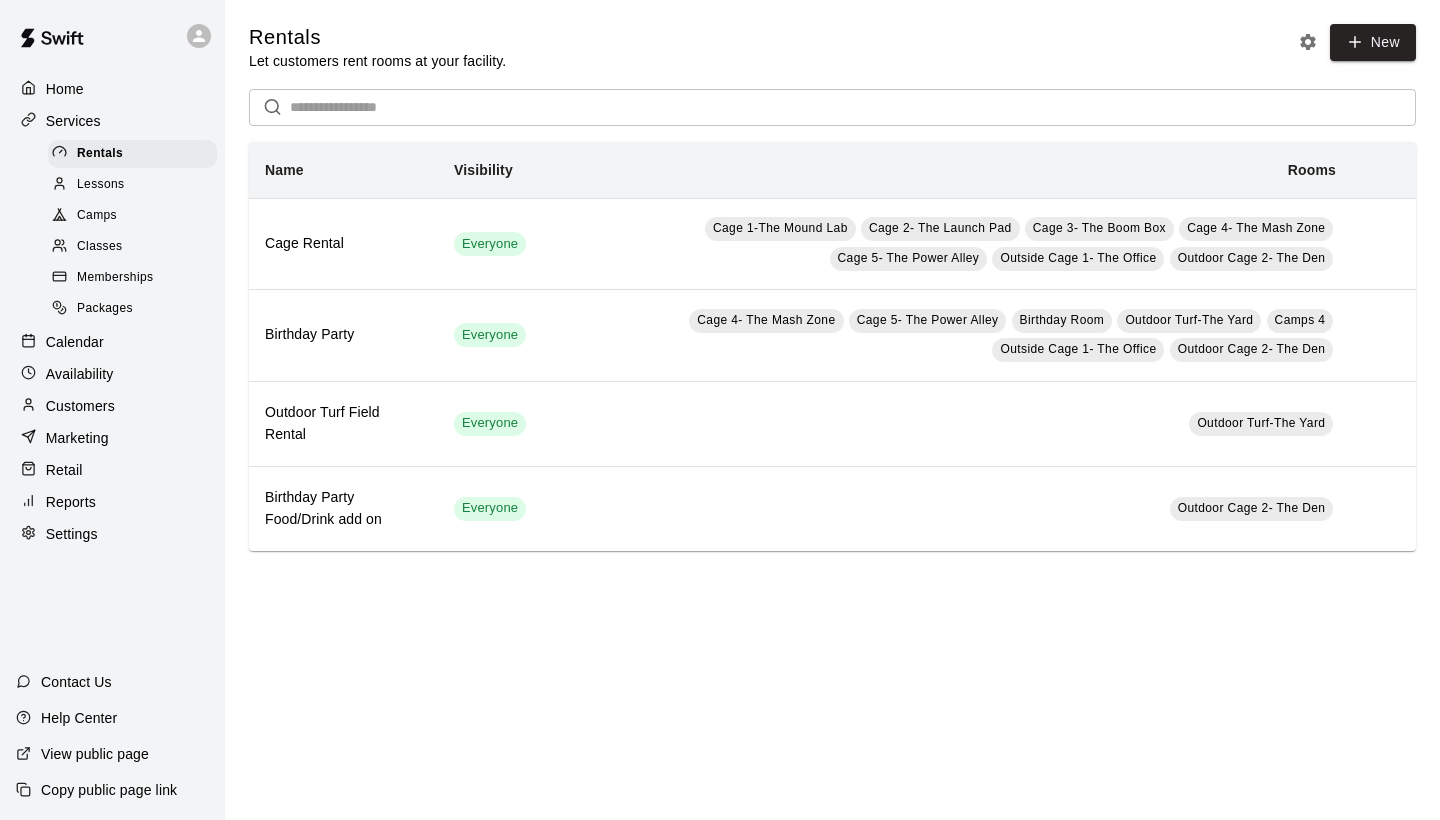 click on "Classes" at bounding box center (99, 247) 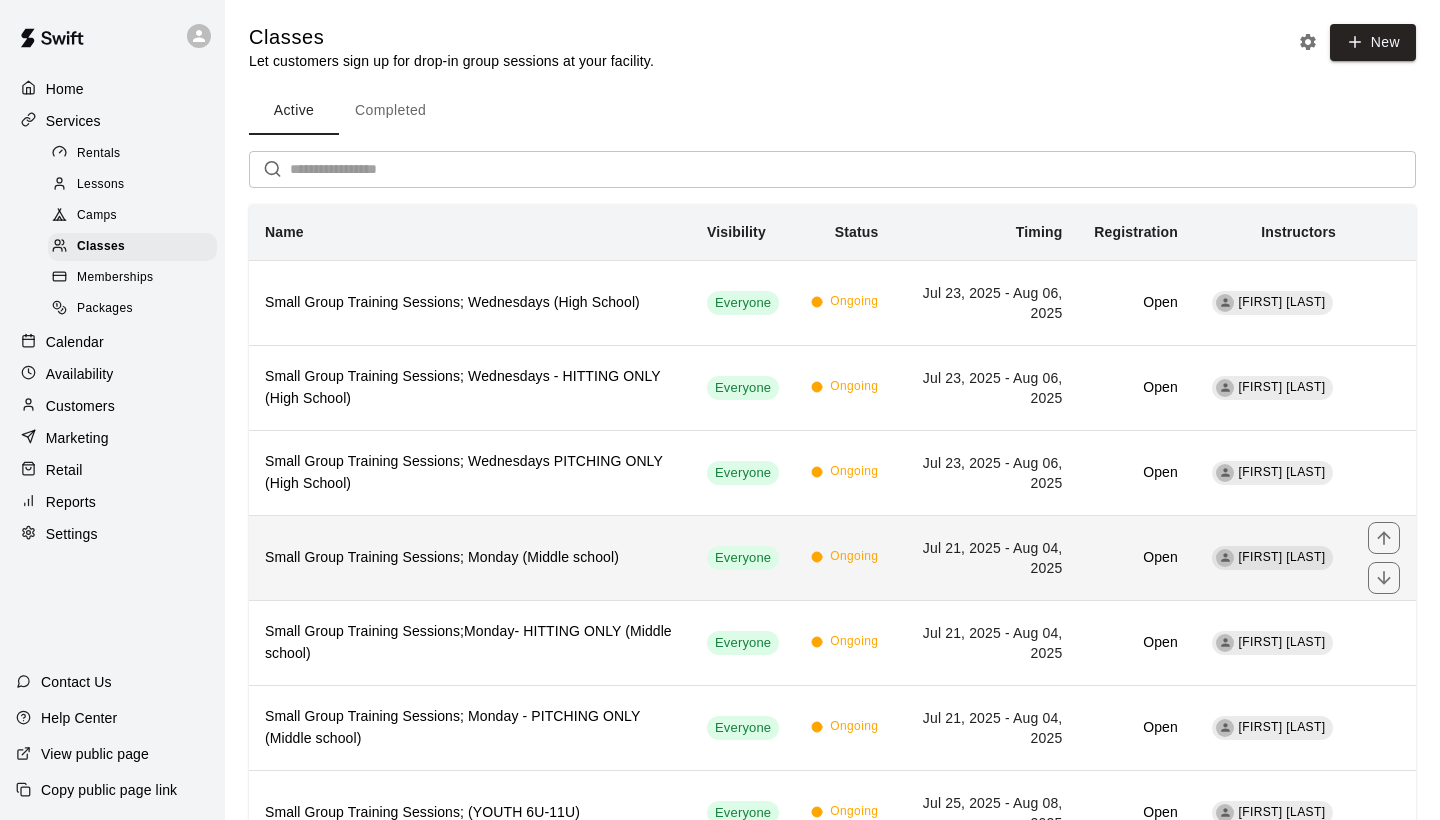 click on "Small Group Training Sessions; Monday (Middle school)" at bounding box center [470, 557] 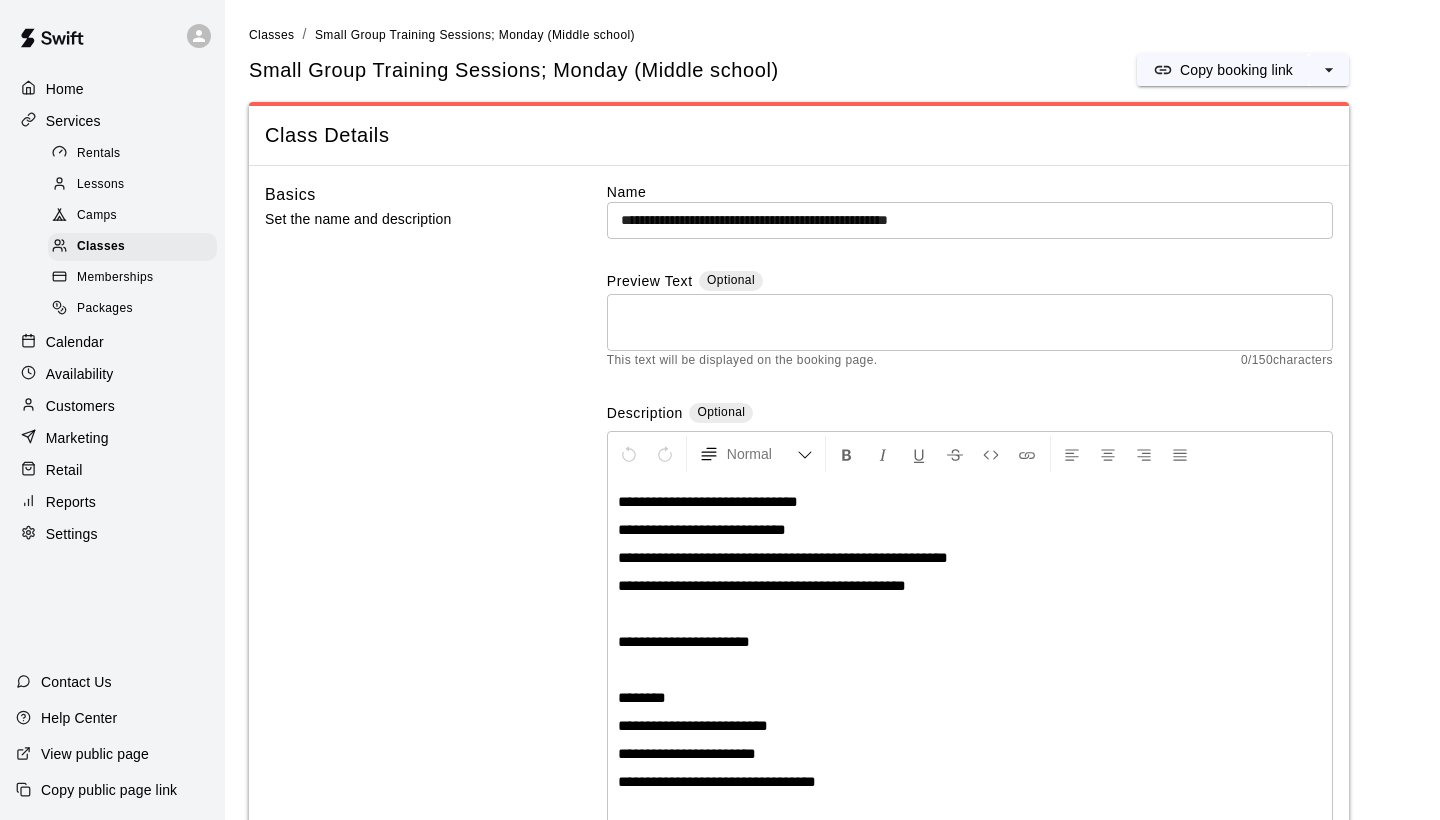 scroll, scrollTop: 0, scrollLeft: 0, axis: both 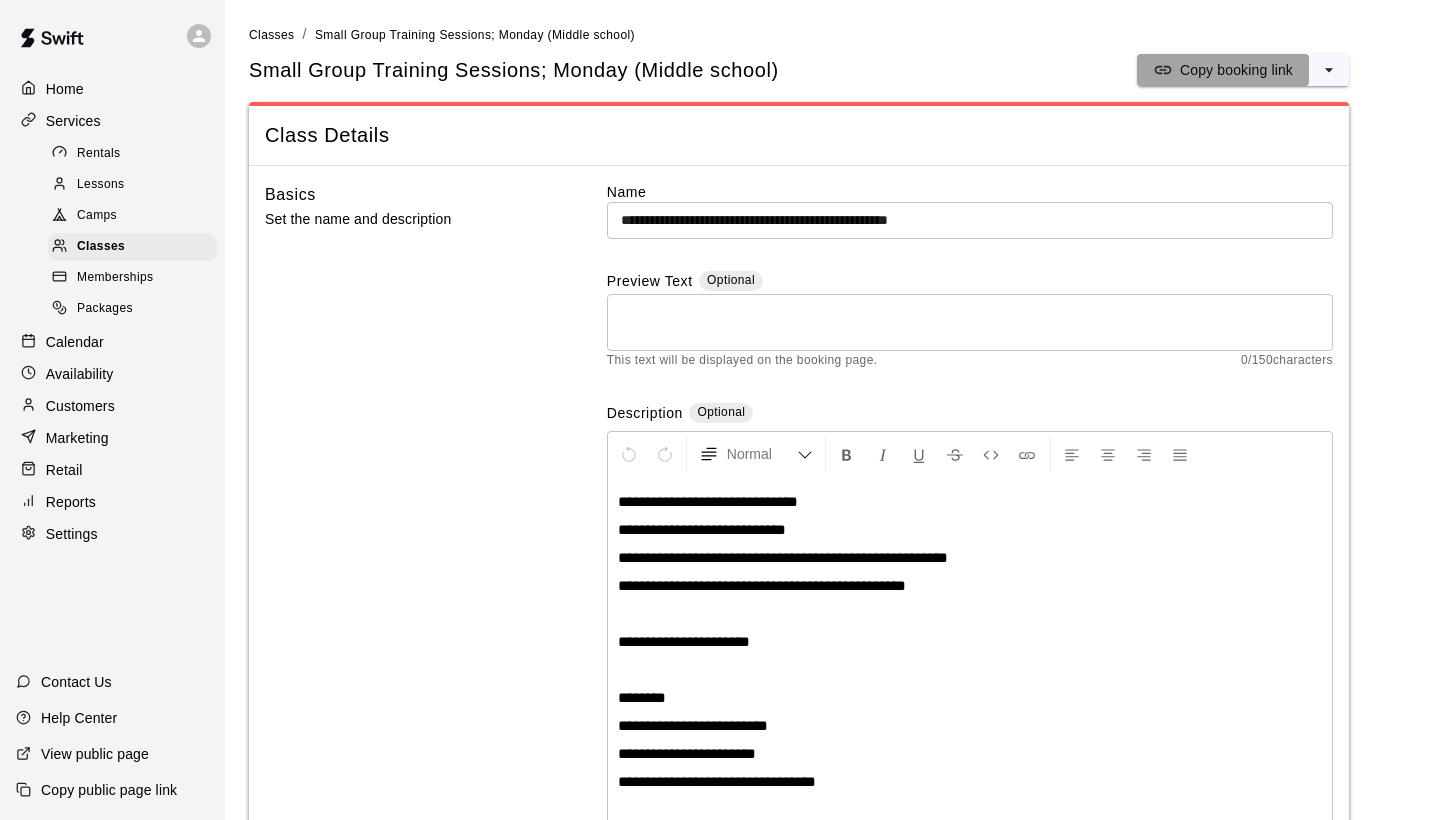 click on "Copy booking link" at bounding box center (1236, 70) 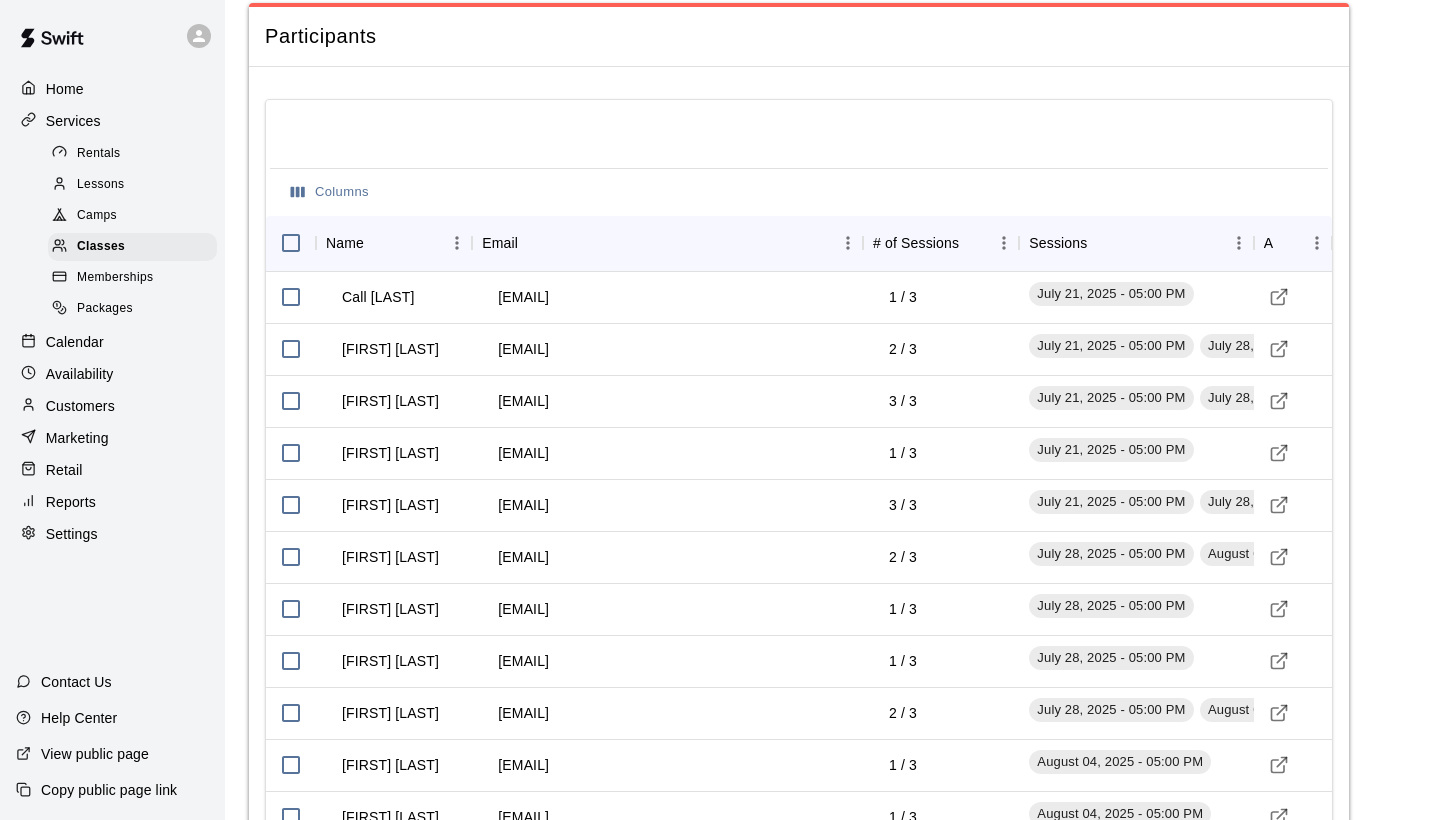 scroll, scrollTop: 2374, scrollLeft: 0, axis: vertical 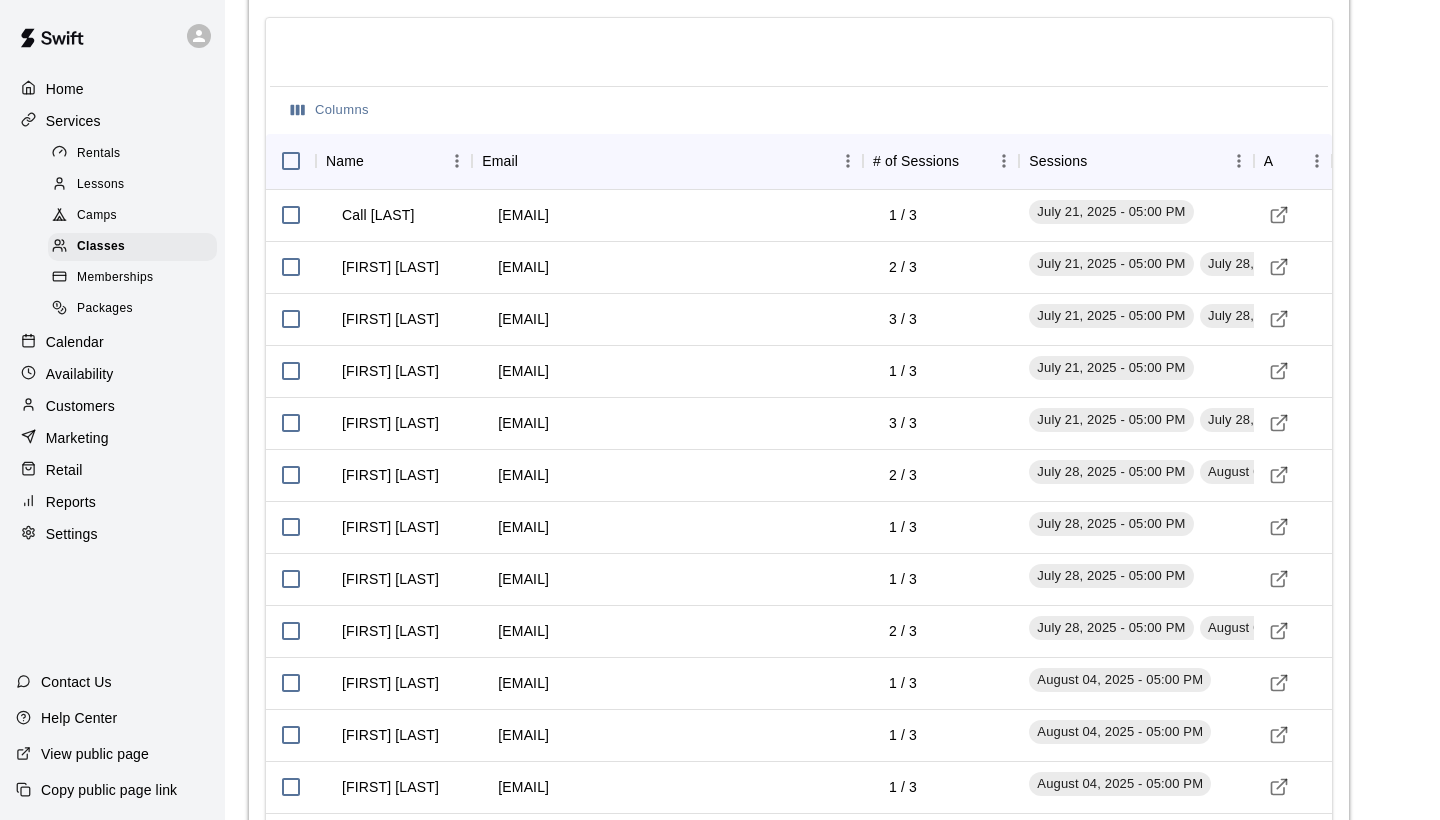 click on "Calendar" at bounding box center [75, 342] 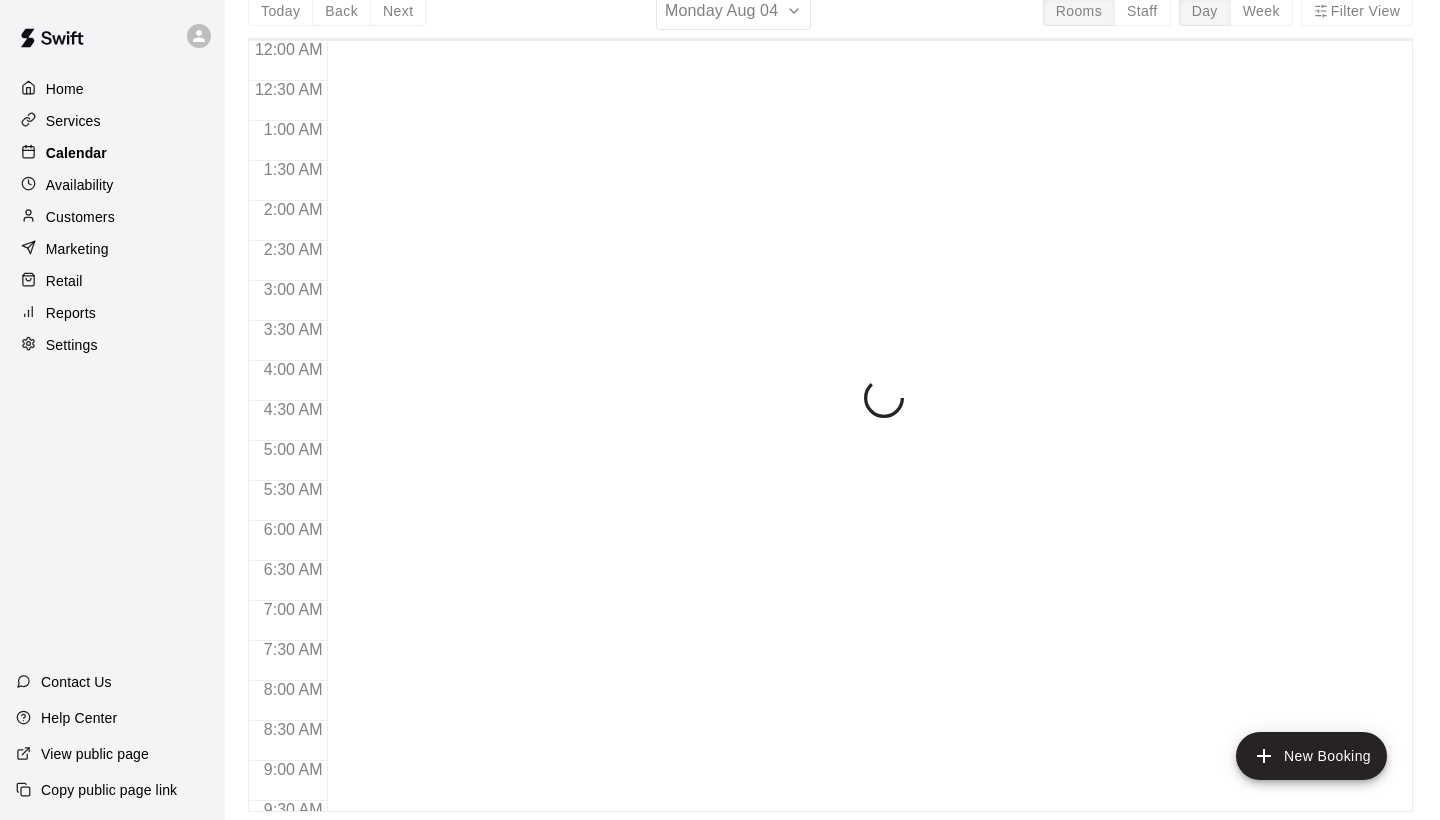 scroll, scrollTop: 0, scrollLeft: 0, axis: both 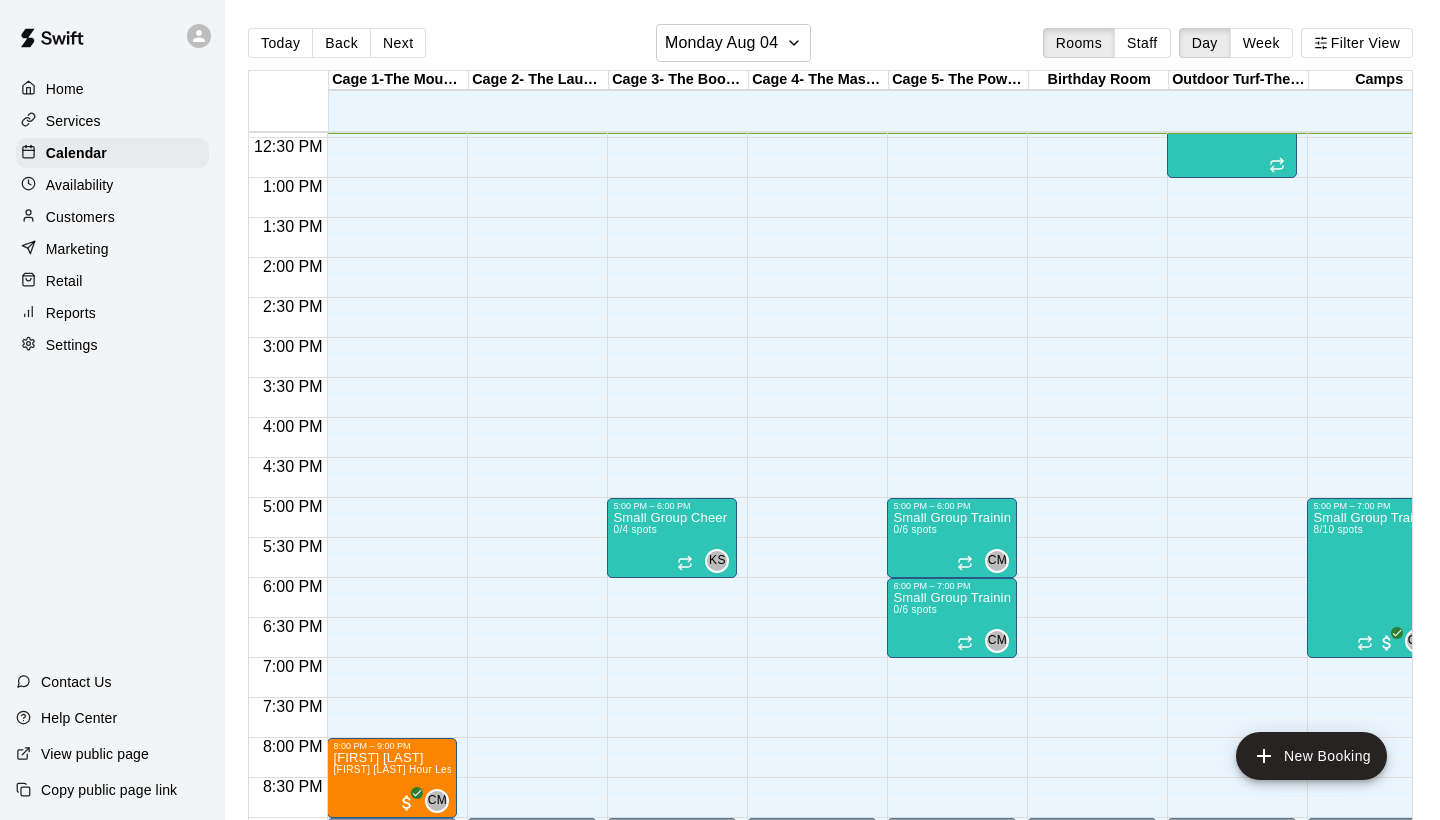 click on "Home" at bounding box center (65, 89) 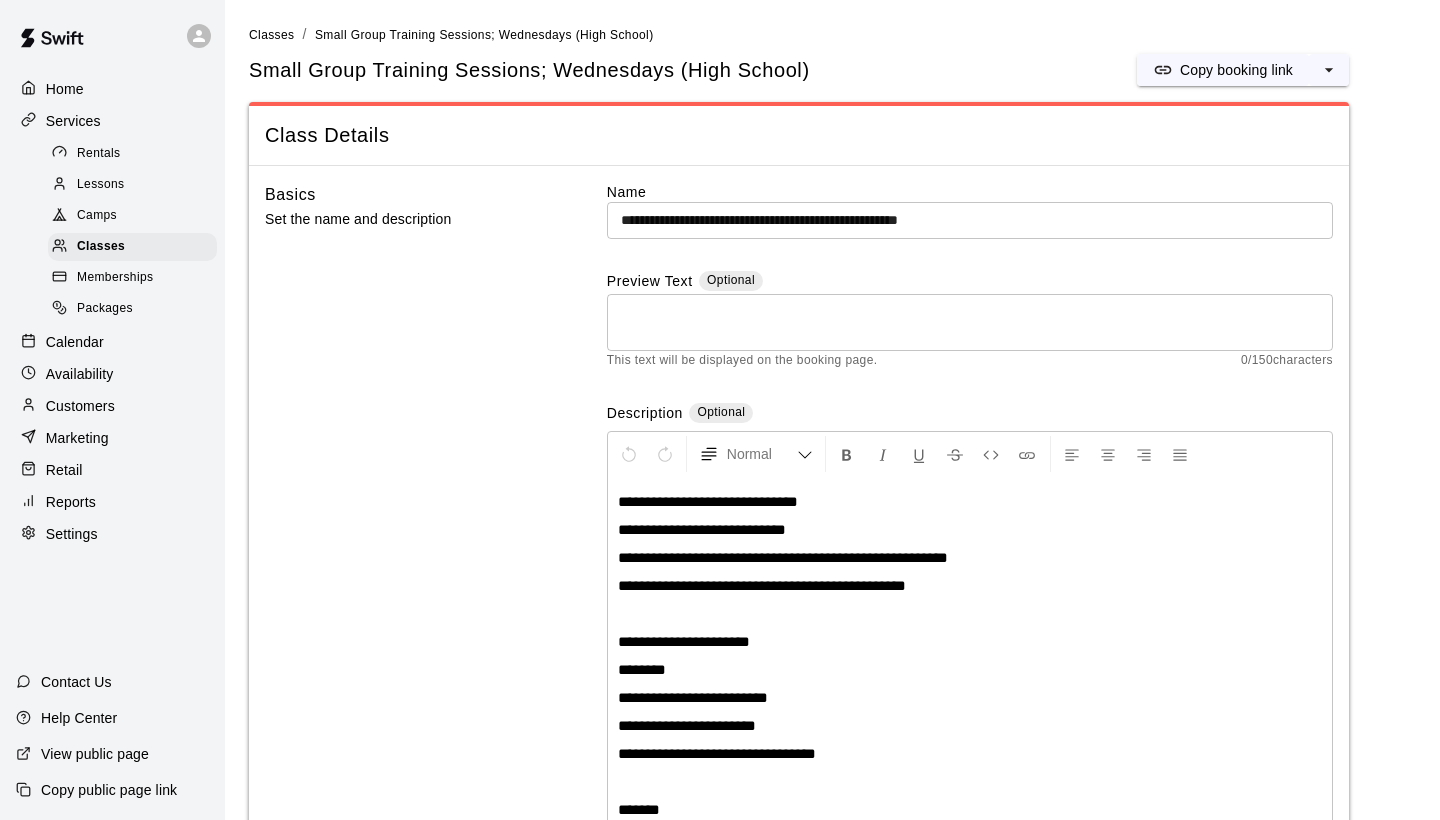scroll, scrollTop: 0, scrollLeft: 0, axis: both 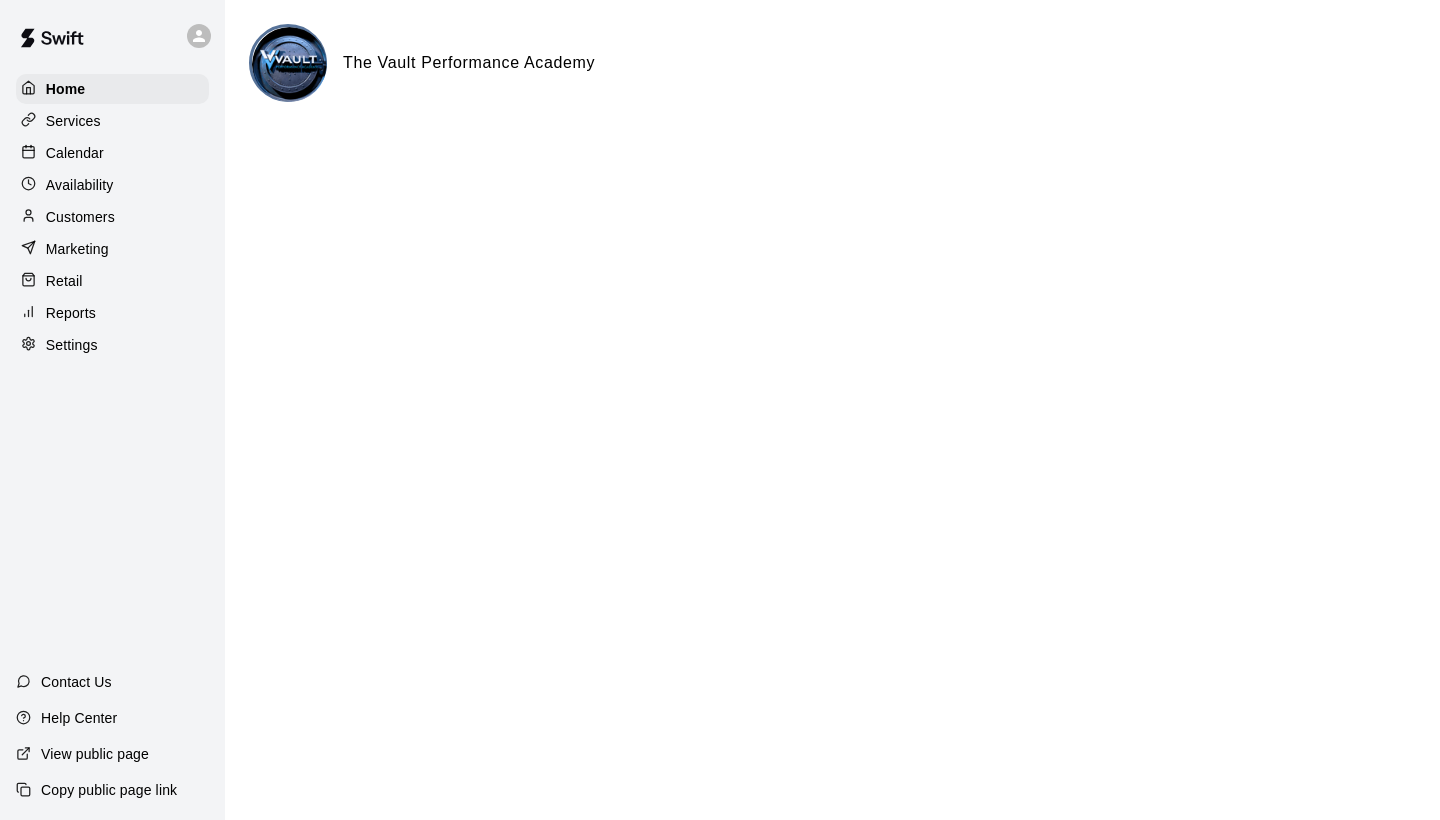 click on "Calendar" at bounding box center [75, 153] 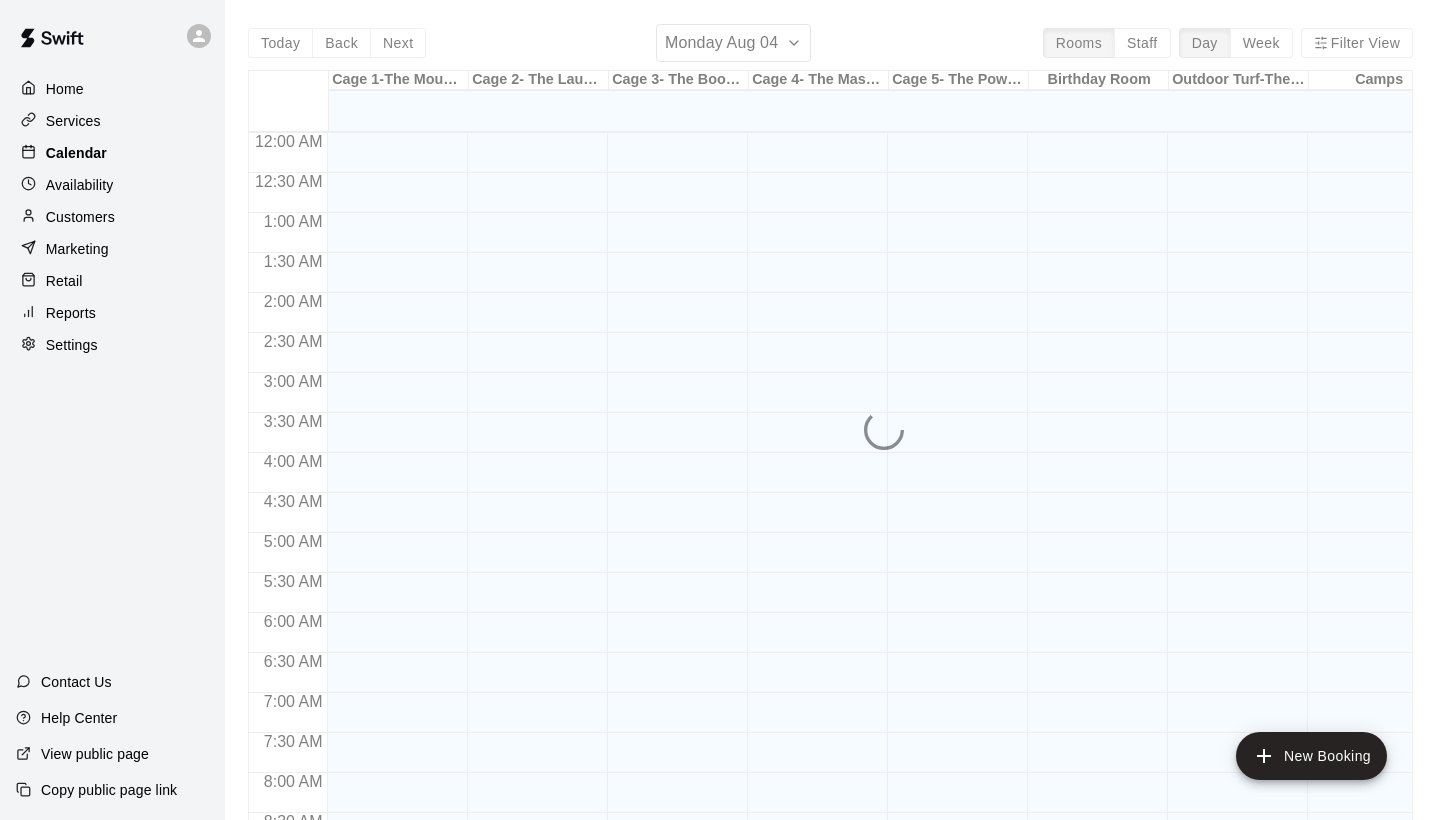 scroll, scrollTop: 1035, scrollLeft: 0, axis: vertical 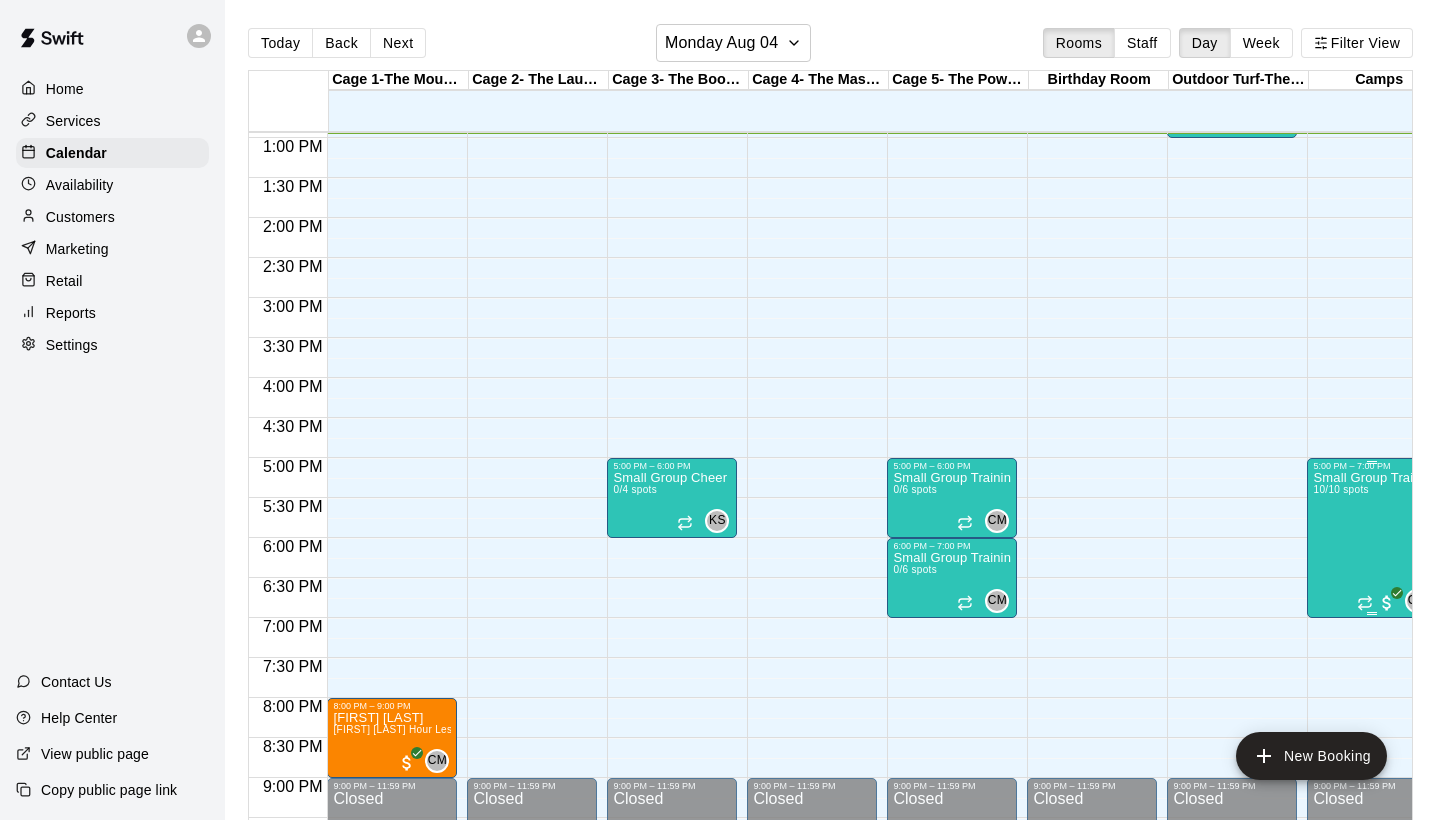 click on "Small Group Training Sessions-Monday/Pitching and Hitting-Middle schoolers 10/10 spots" at bounding box center (1372, 881) 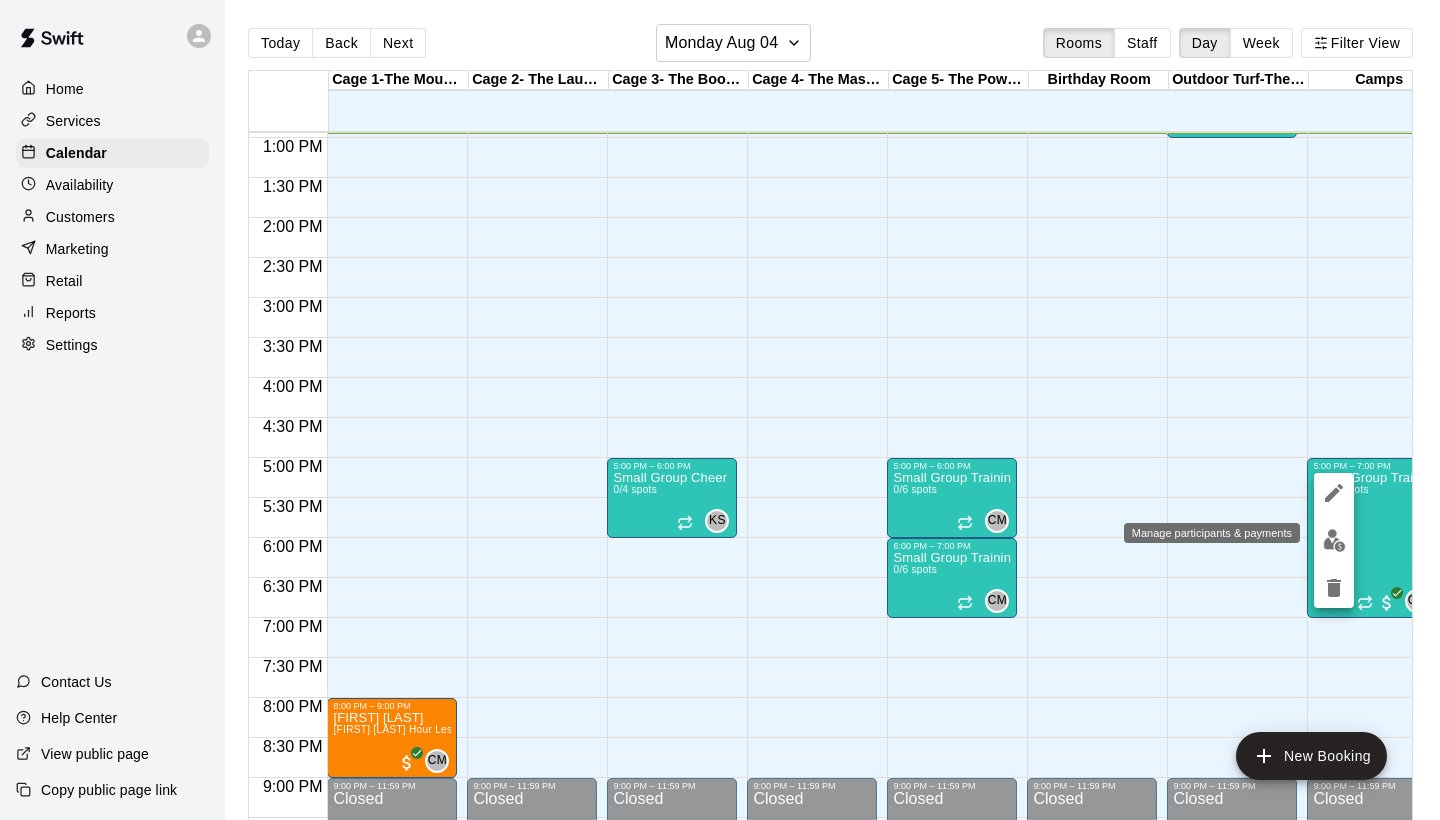 click at bounding box center (1334, 540) 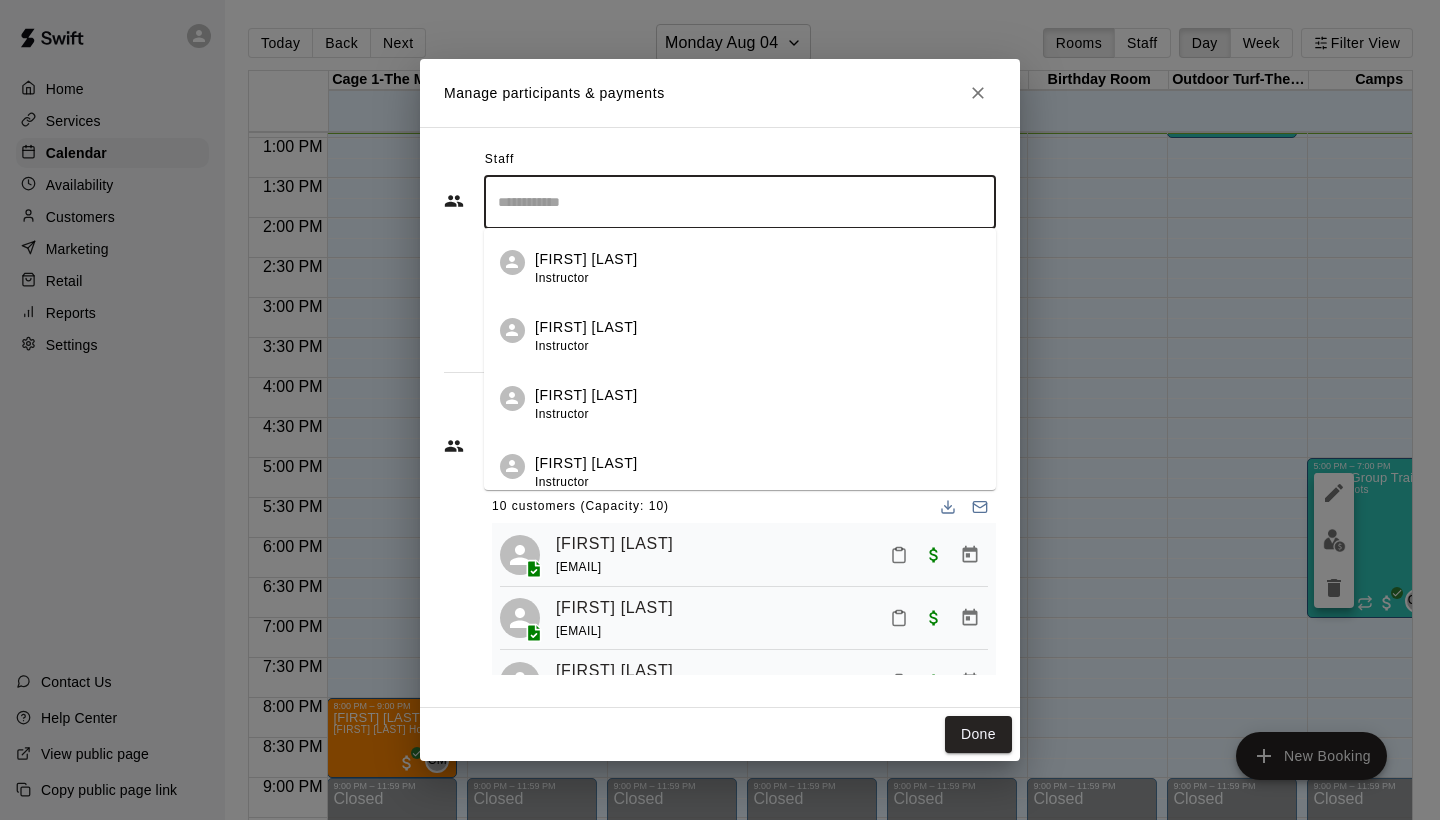 click at bounding box center (740, 202) 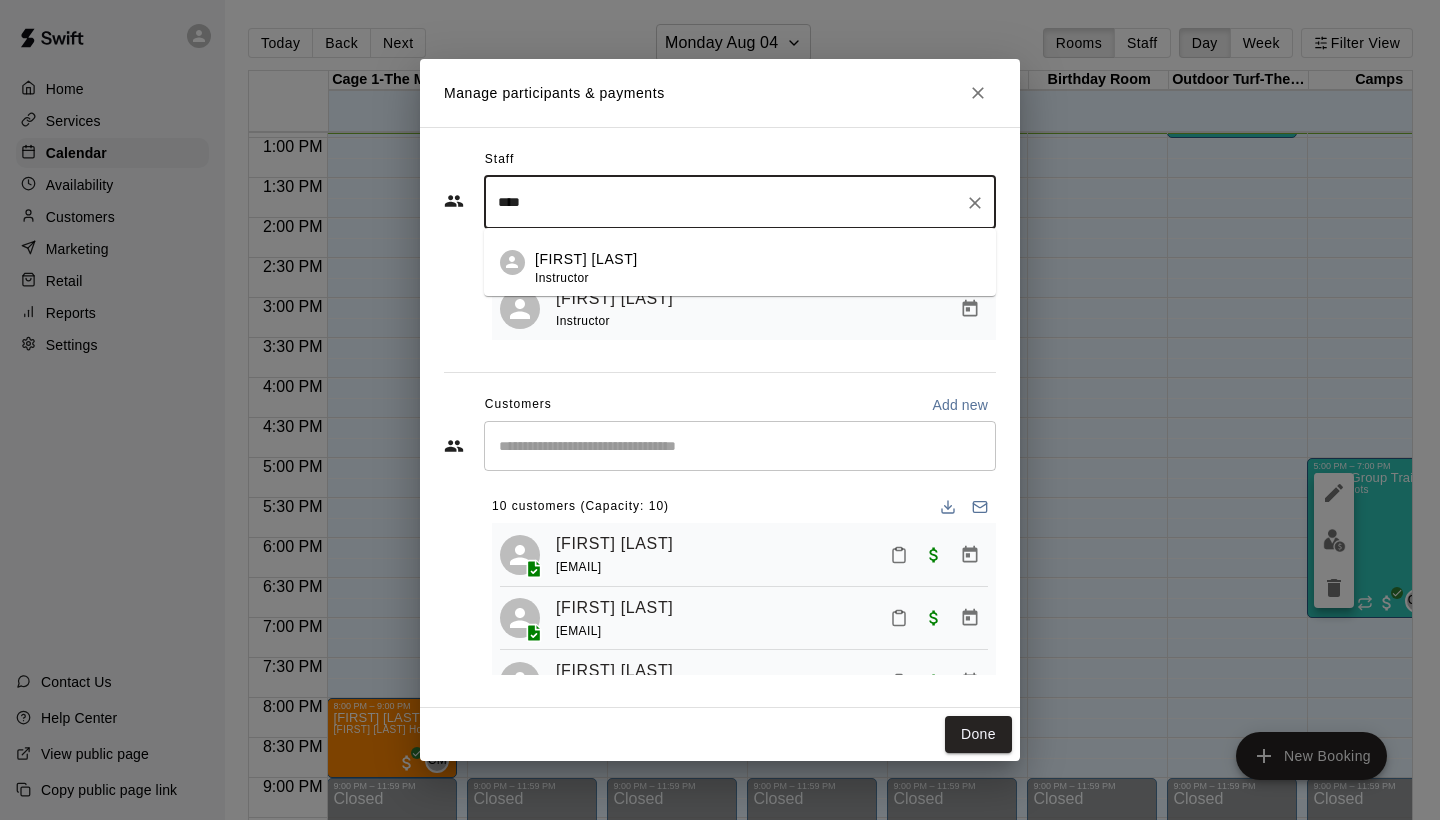 click on "Tristan Stivors" at bounding box center [586, 259] 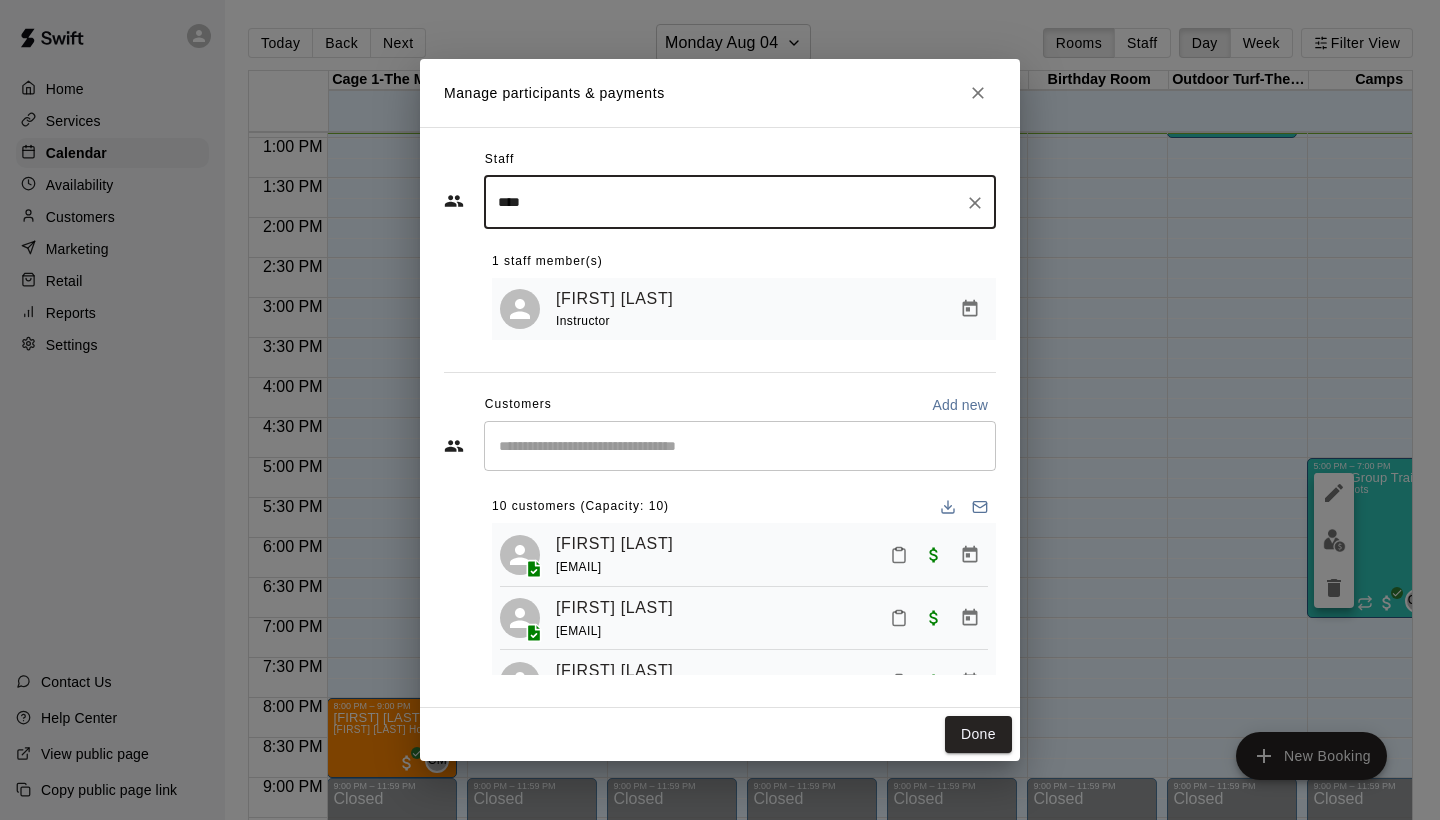 type on "****" 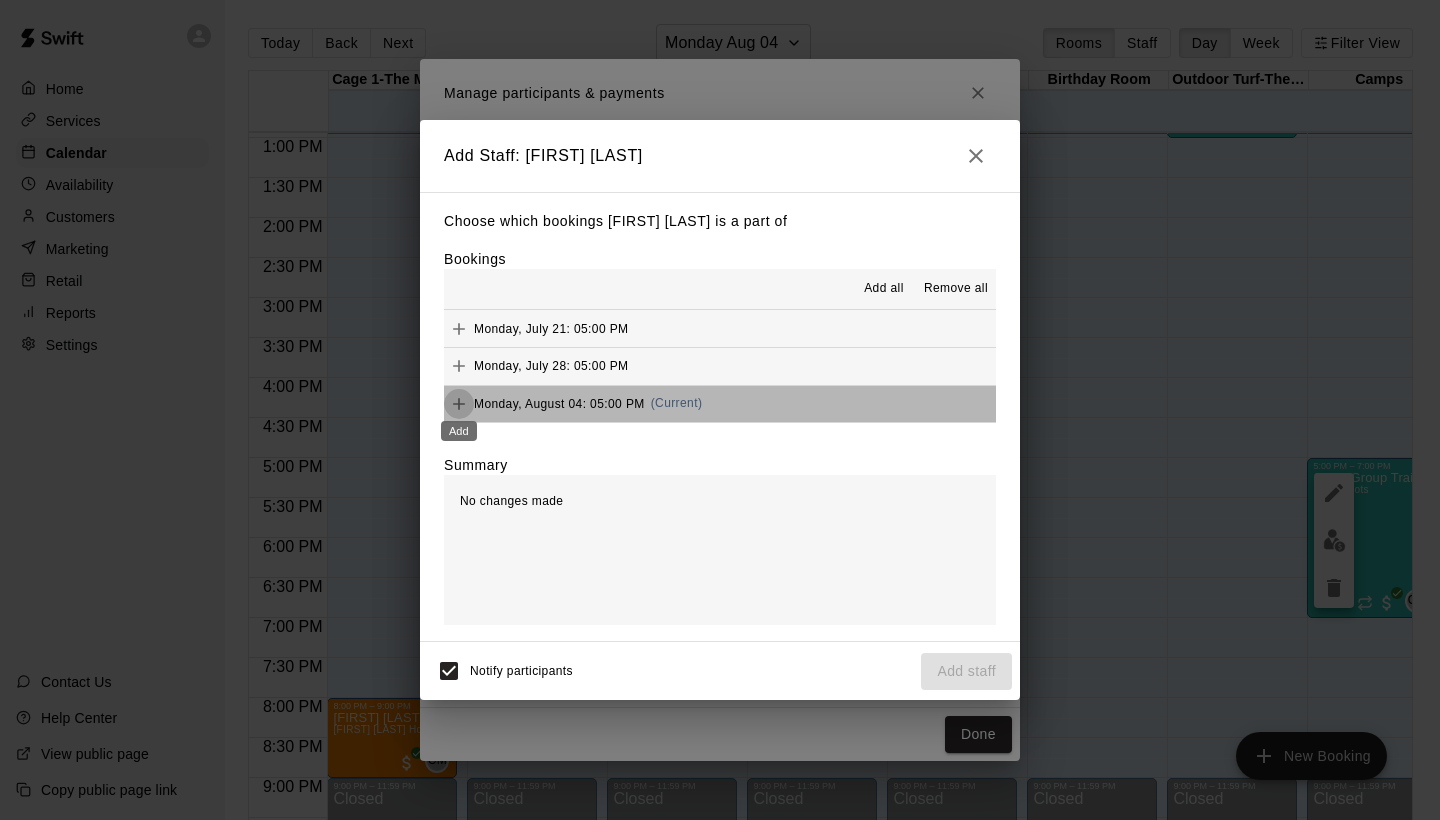 click 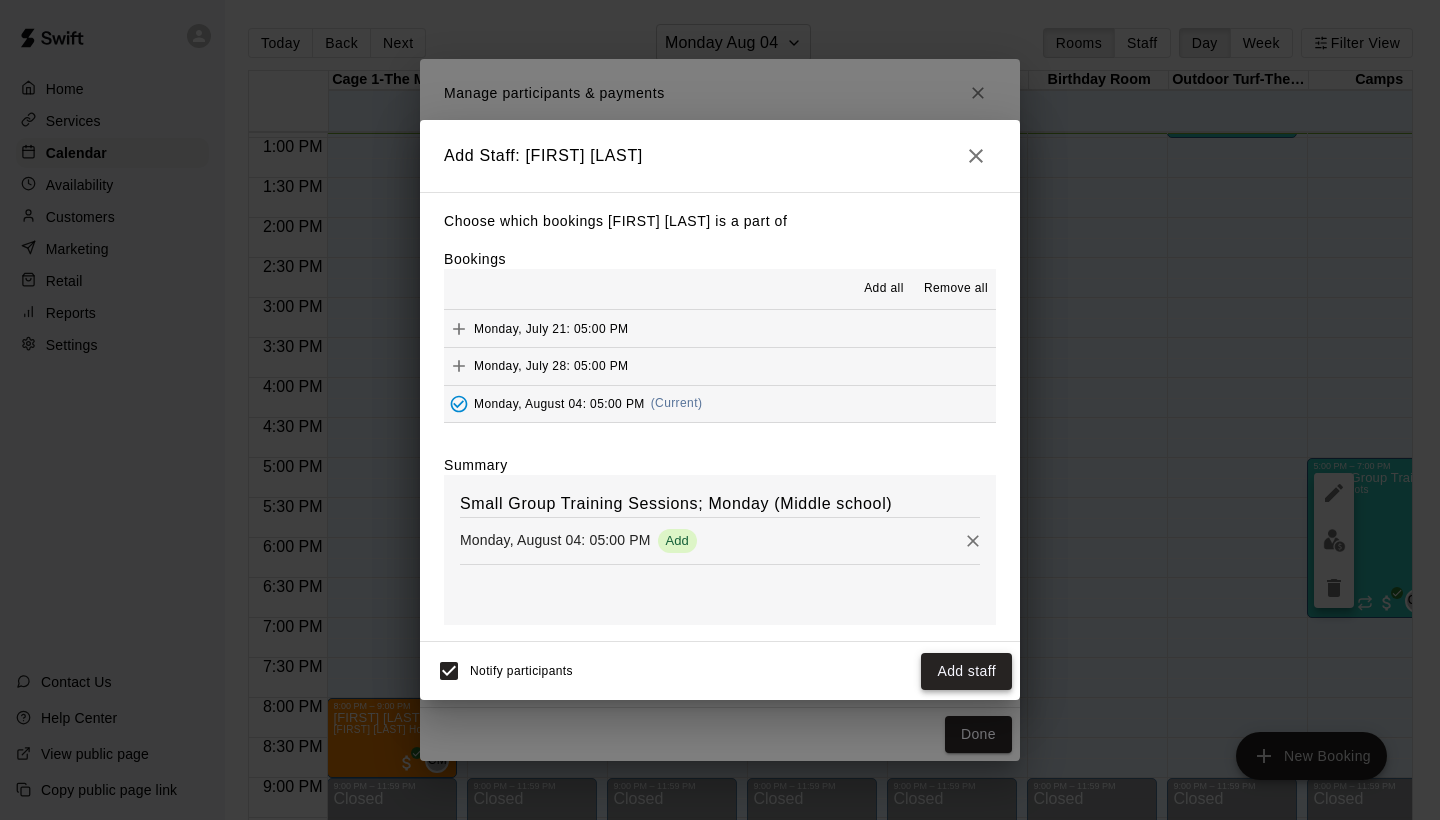click on "Add staff" at bounding box center (966, 671) 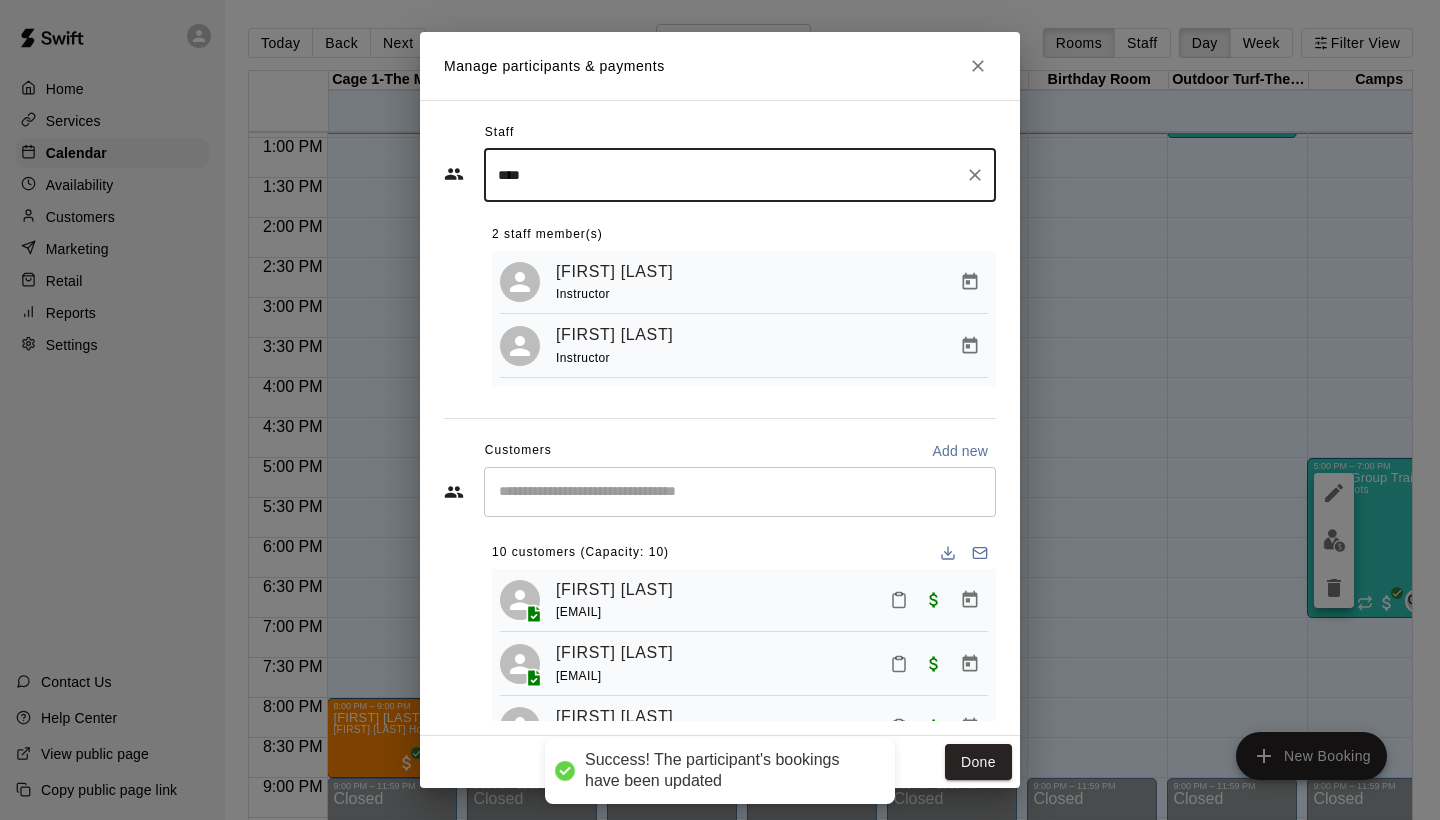 click 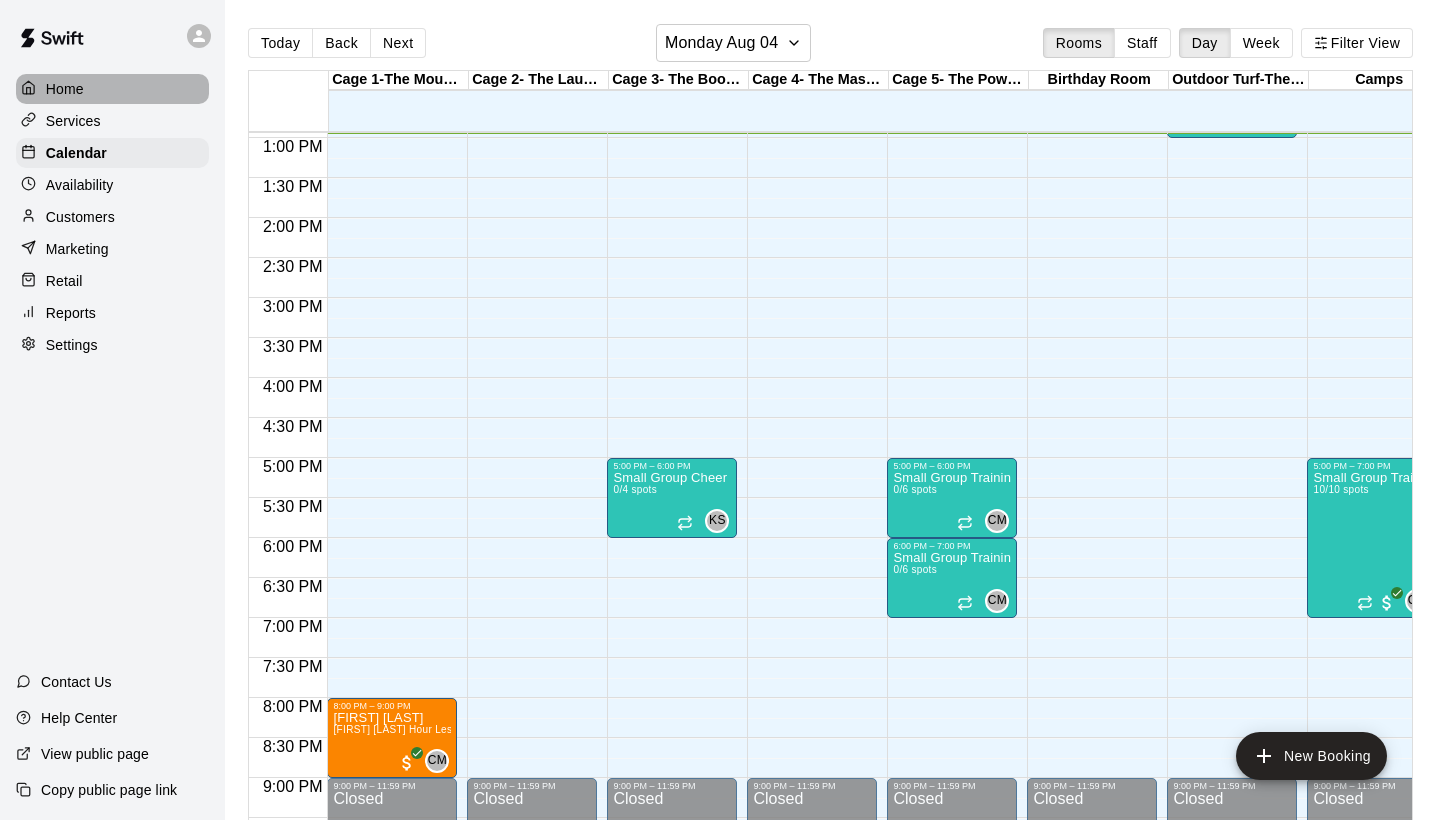 click on "Home" at bounding box center [65, 89] 